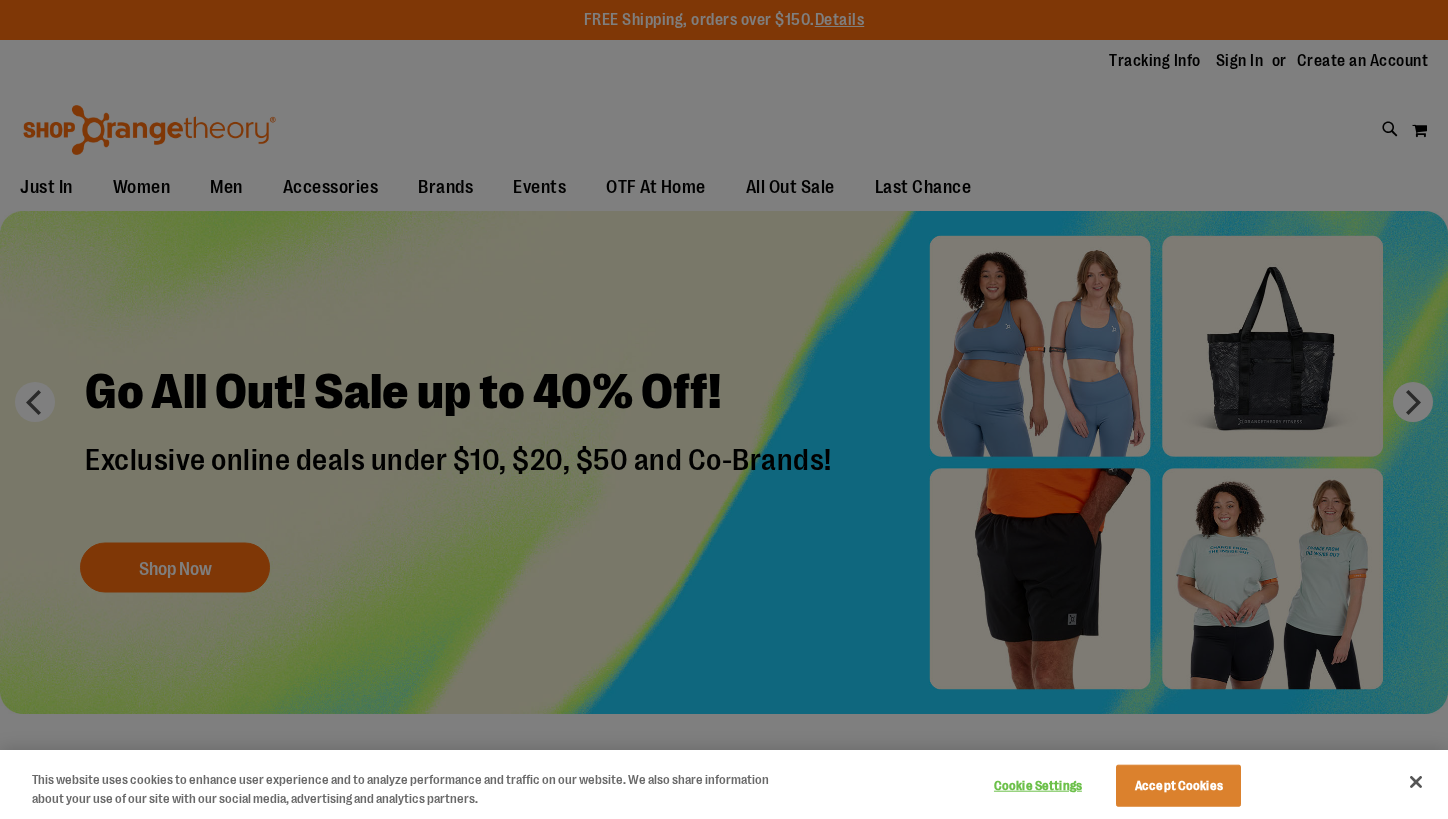 click at bounding box center [724, 409] 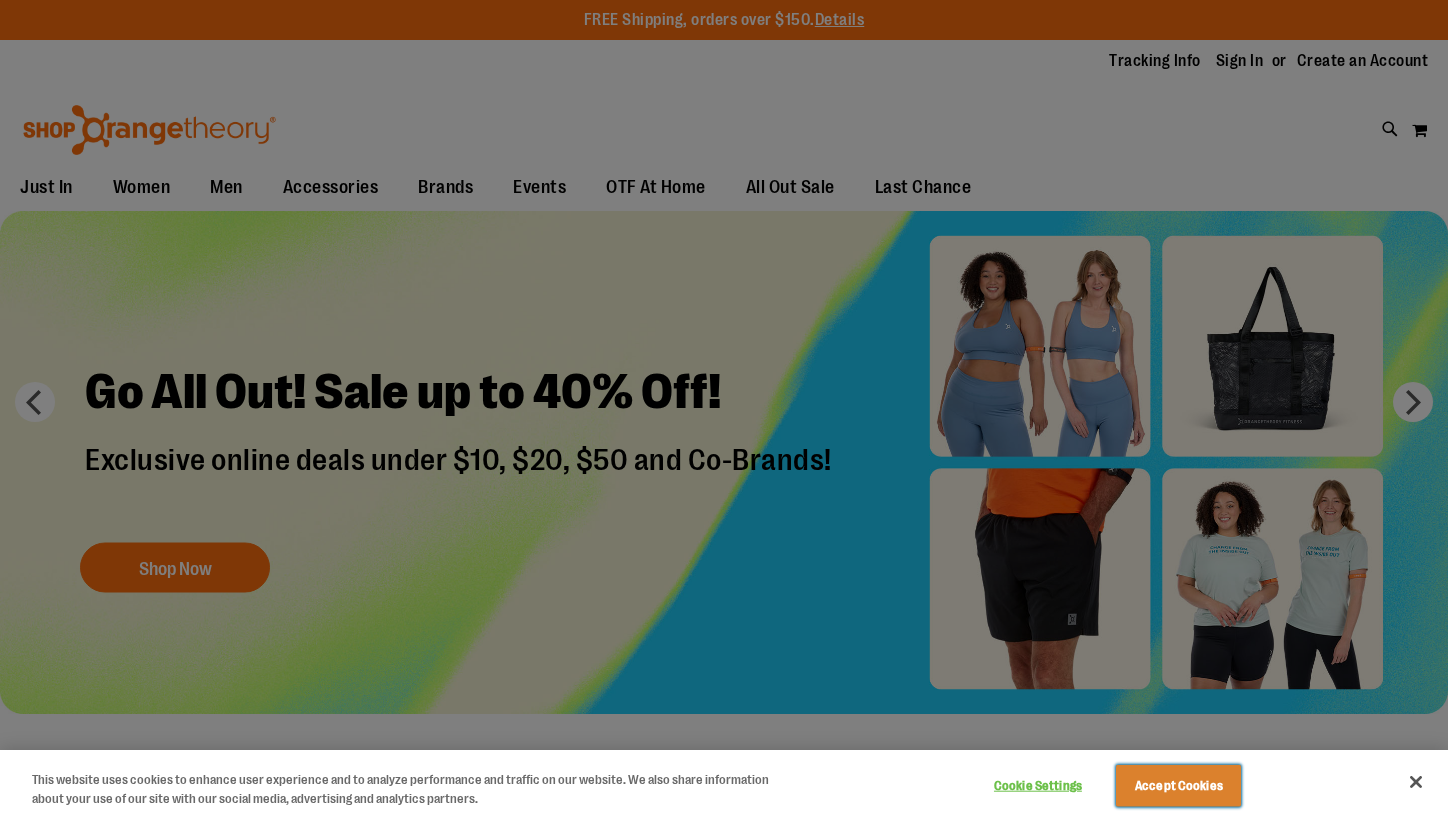 click on "Accept Cookies" at bounding box center (1178, 786) 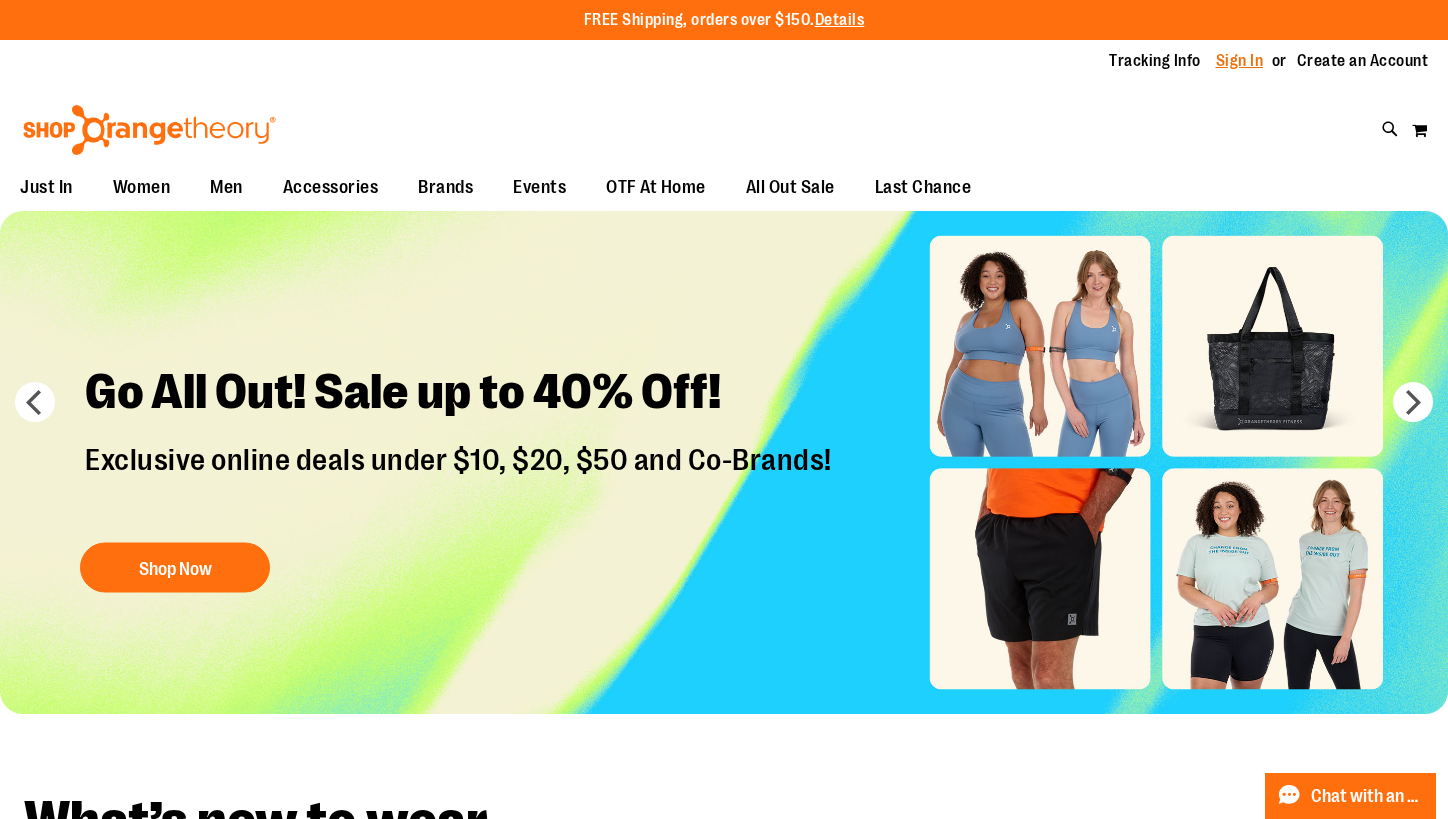 click on "Sign In" at bounding box center [1240, 61] 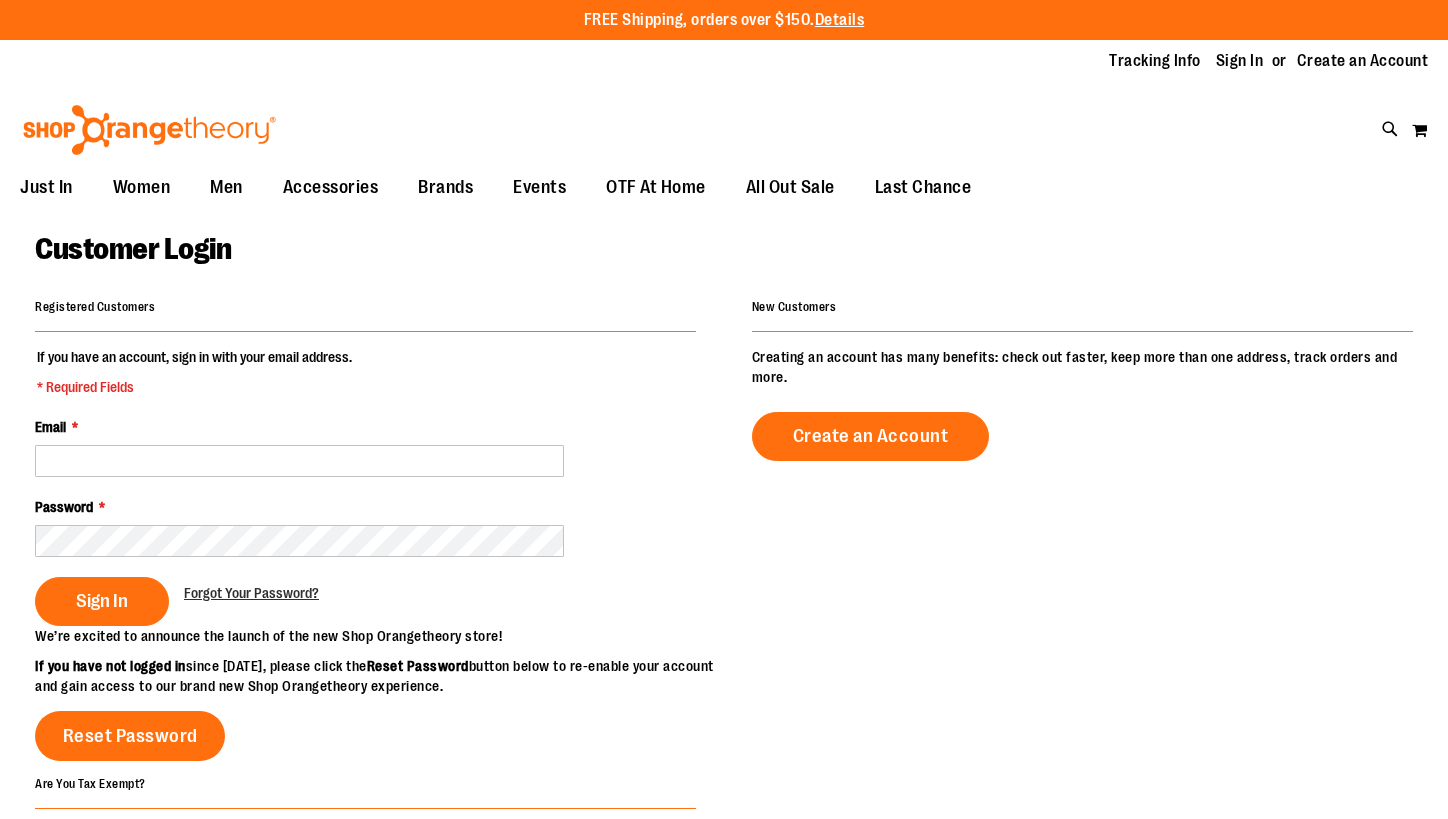 scroll, scrollTop: 0, scrollLeft: 0, axis: both 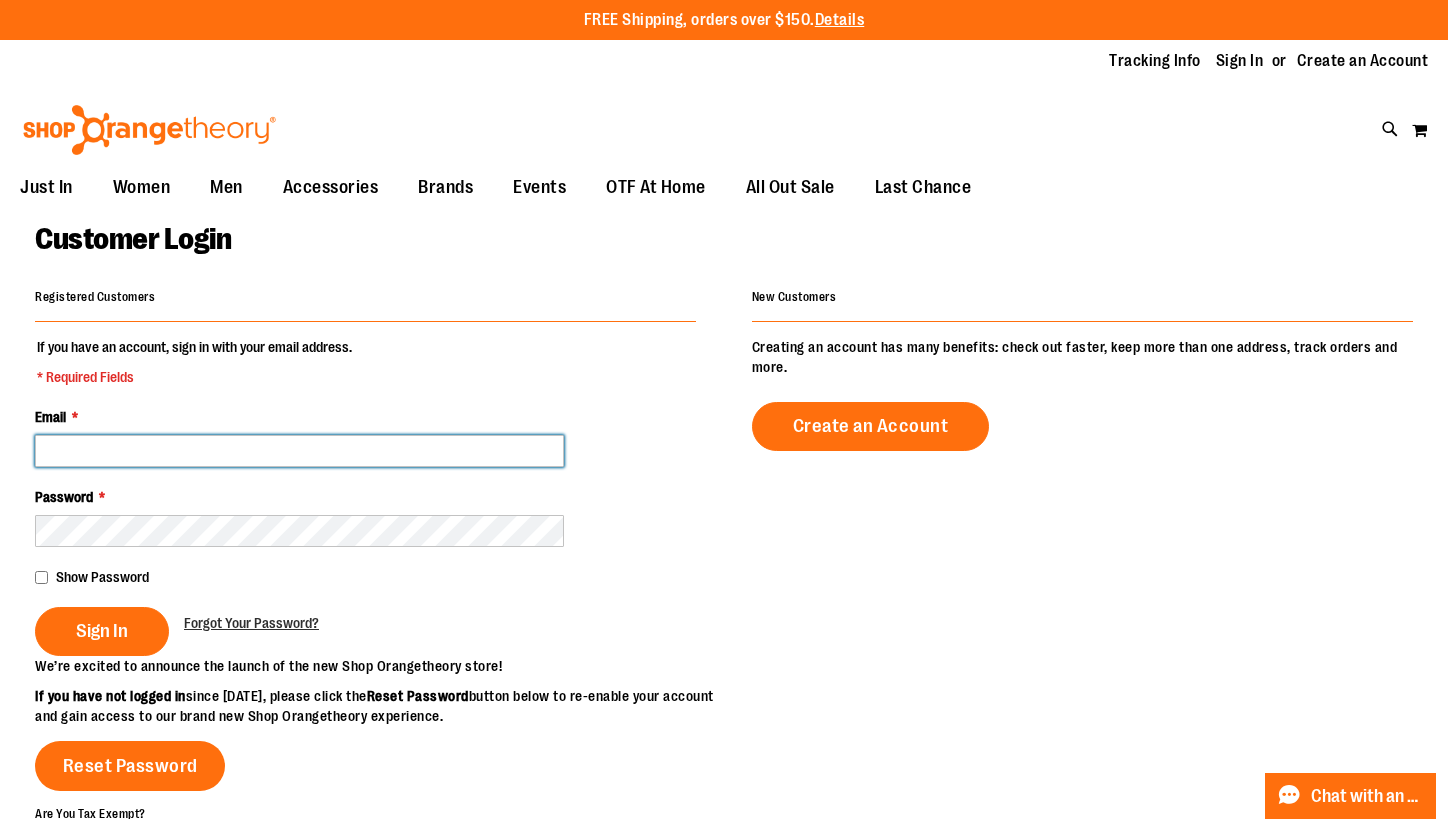 click on "Email *" at bounding box center (299, 451) 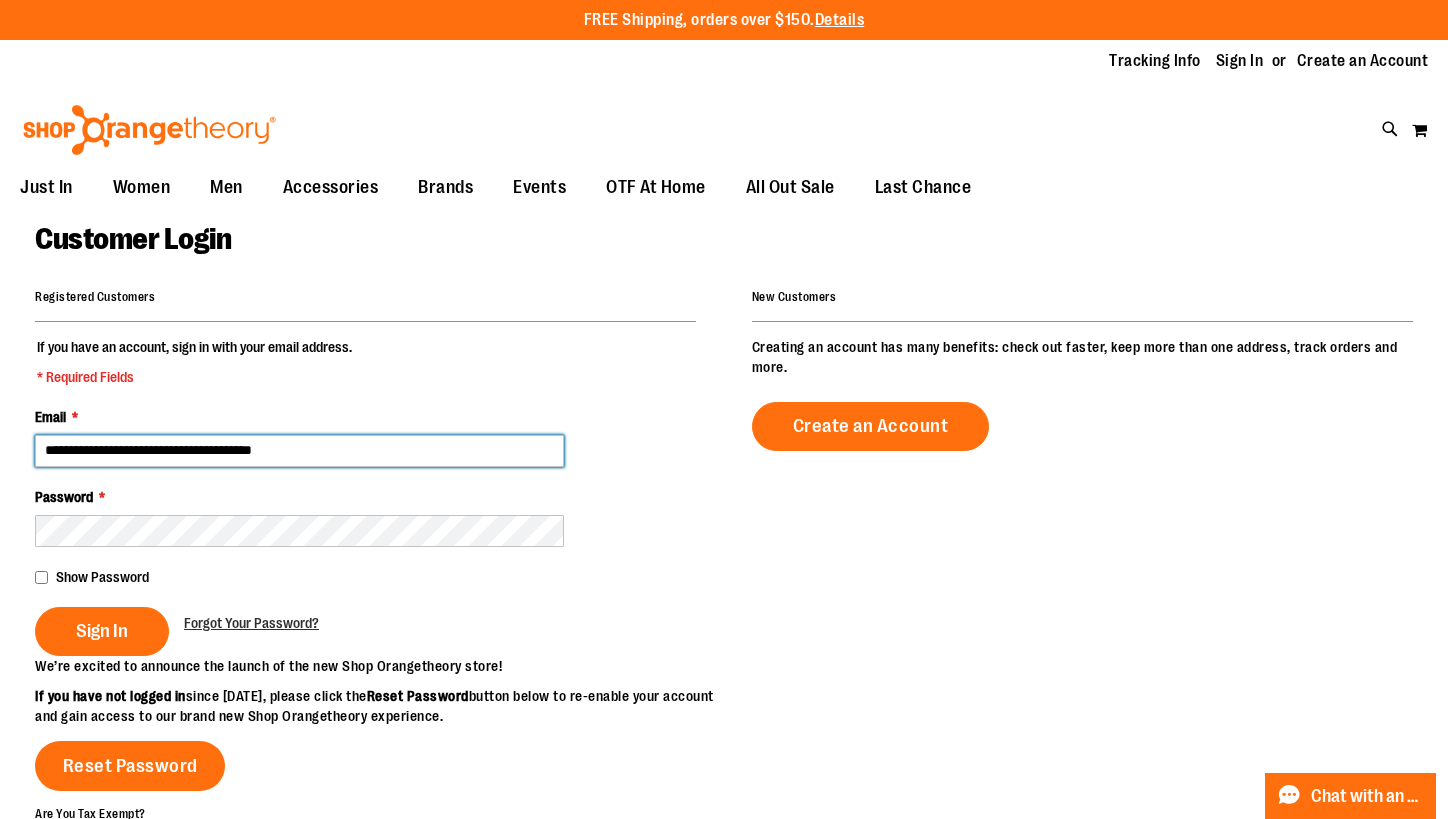 type on "**********" 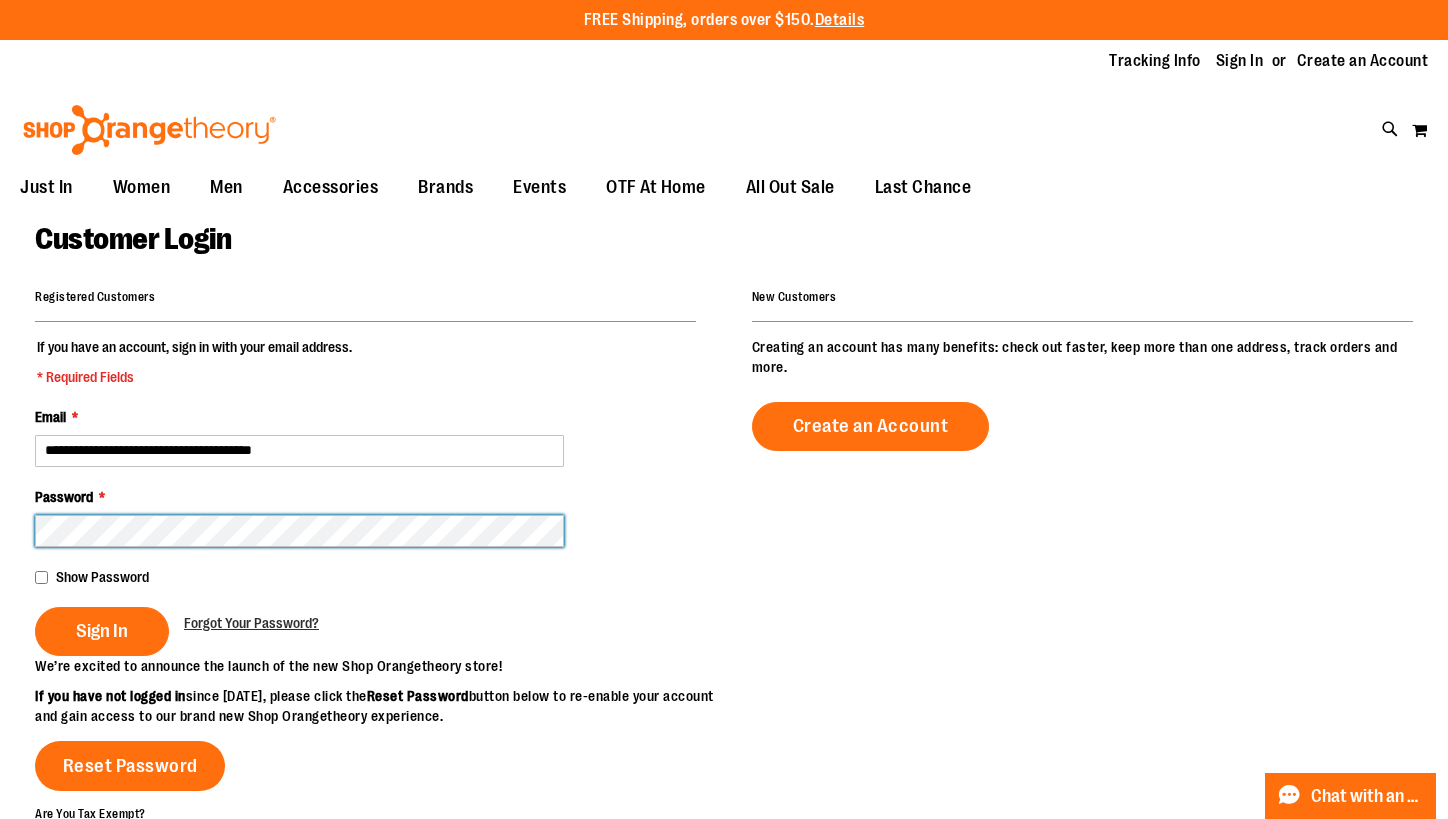 click on "Sign In" at bounding box center (102, 631) 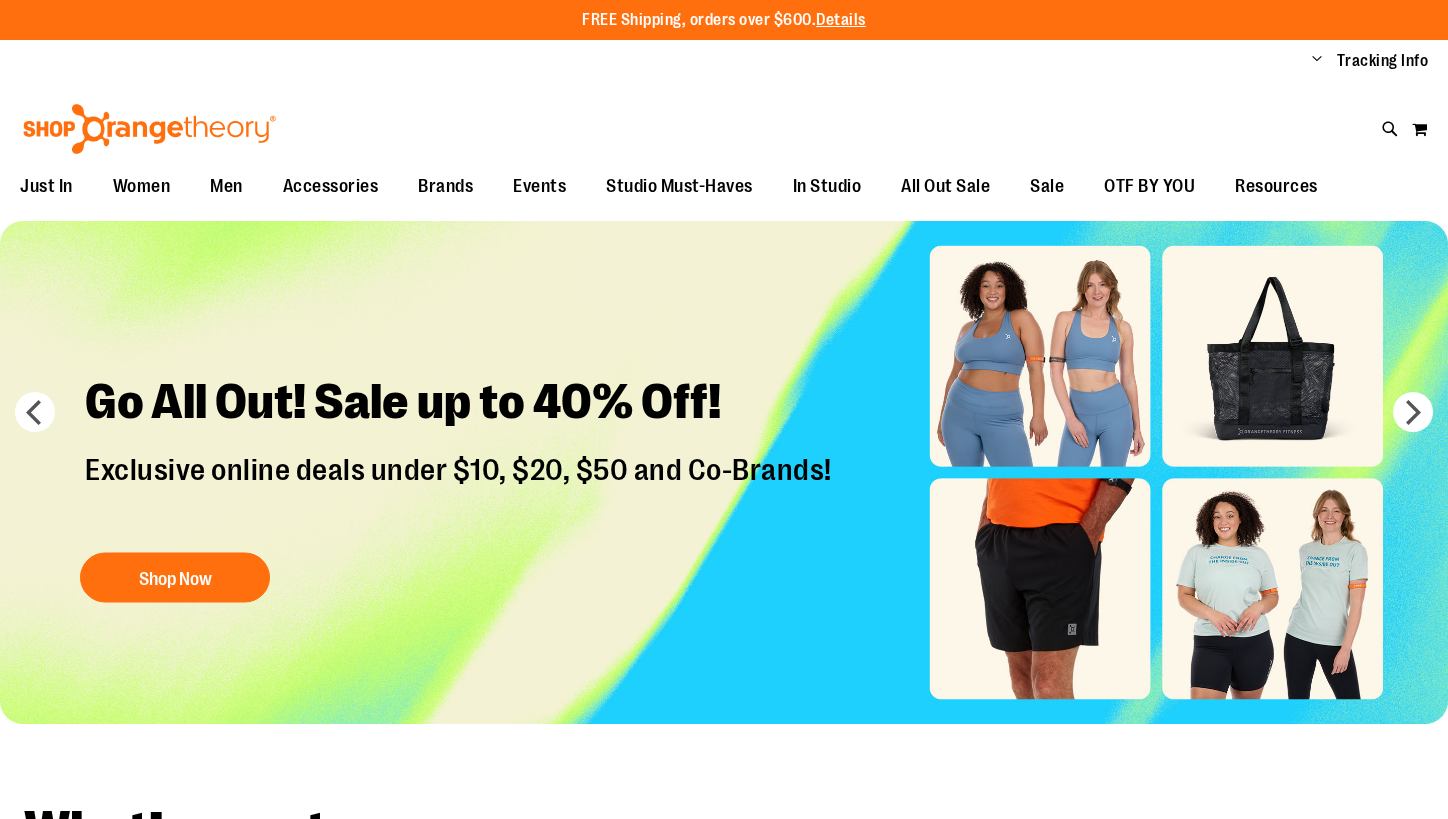 scroll, scrollTop: 0, scrollLeft: 0, axis: both 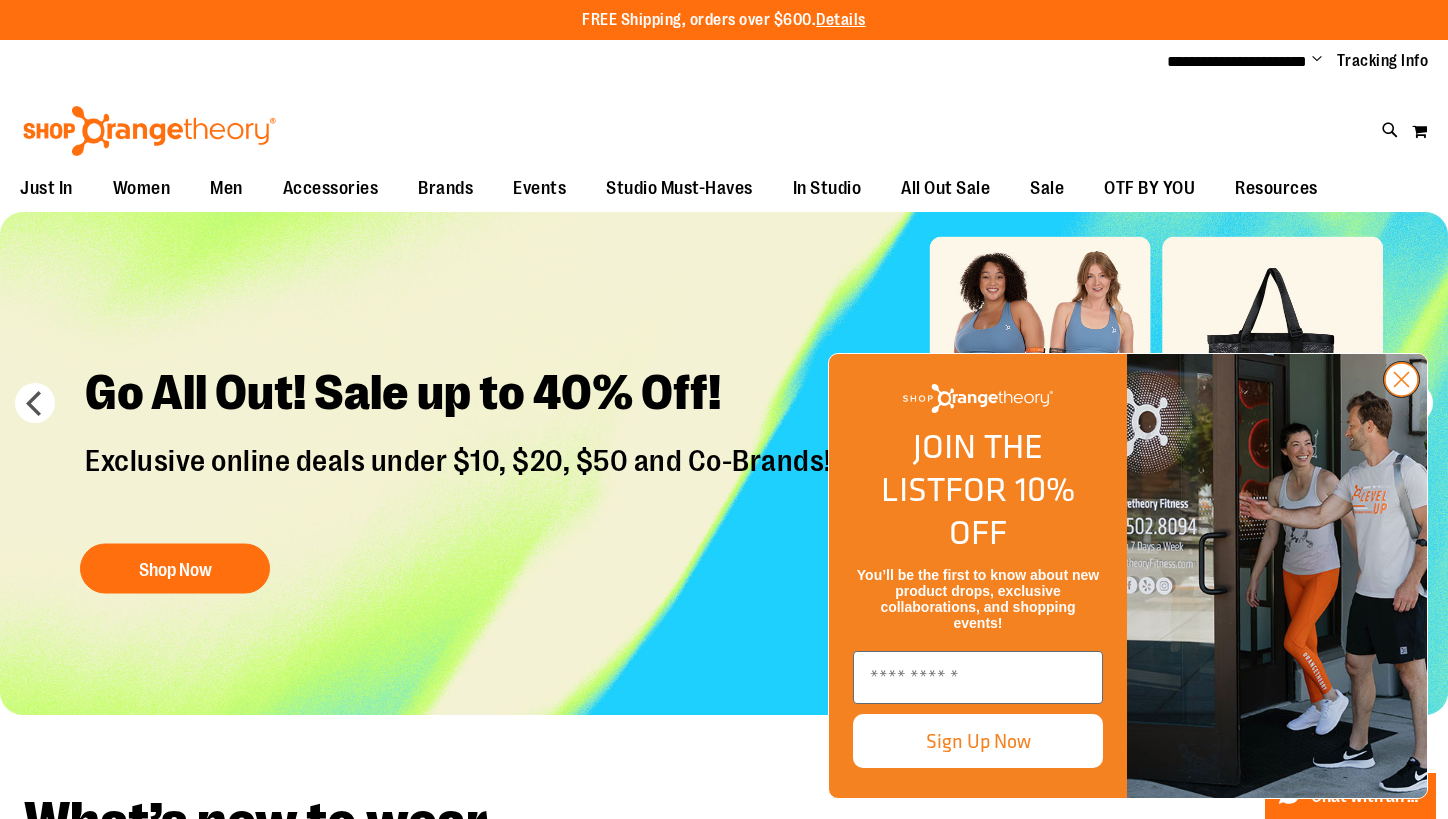 click 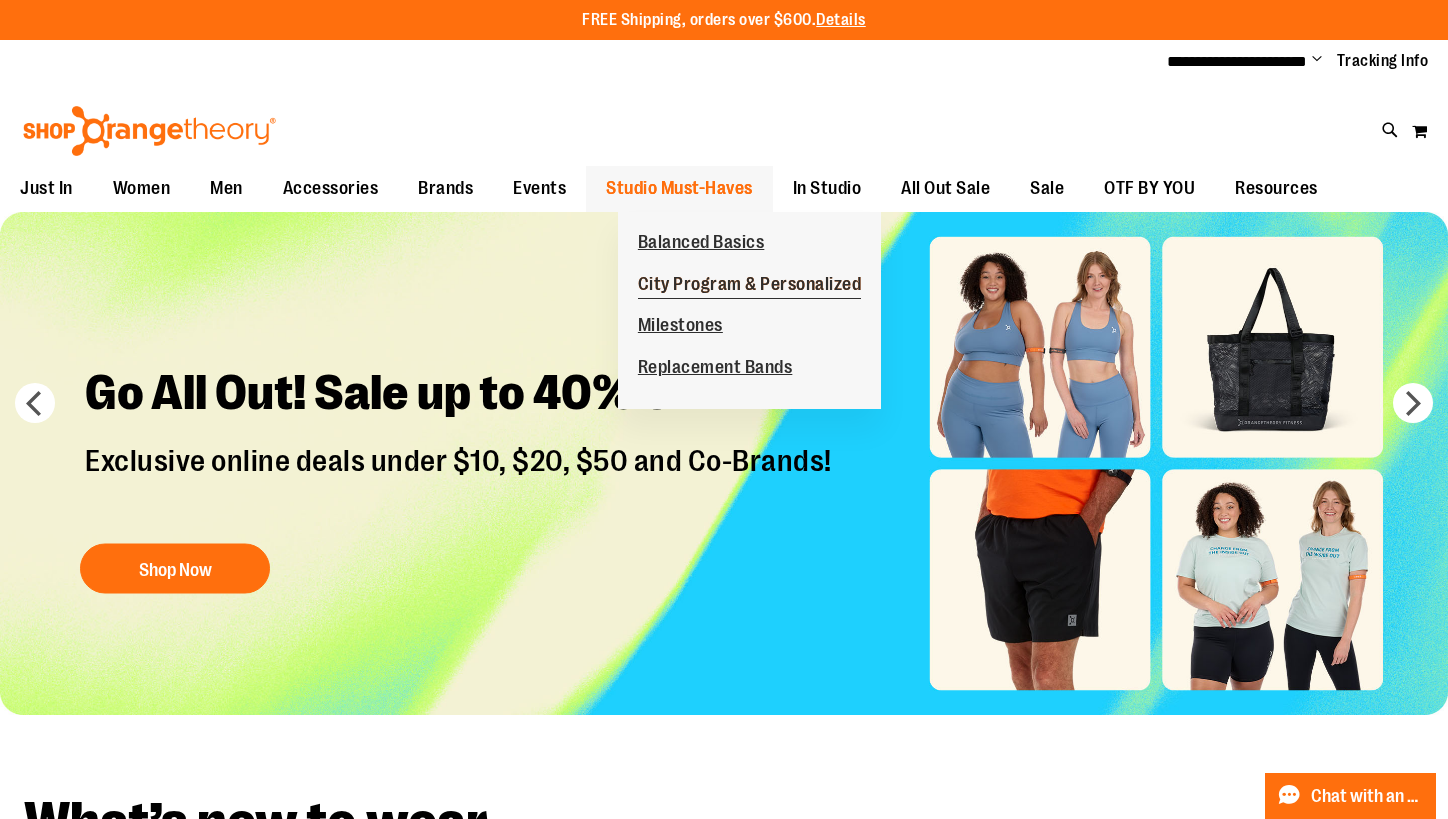 click on "City Program & Personalized" at bounding box center (750, 286) 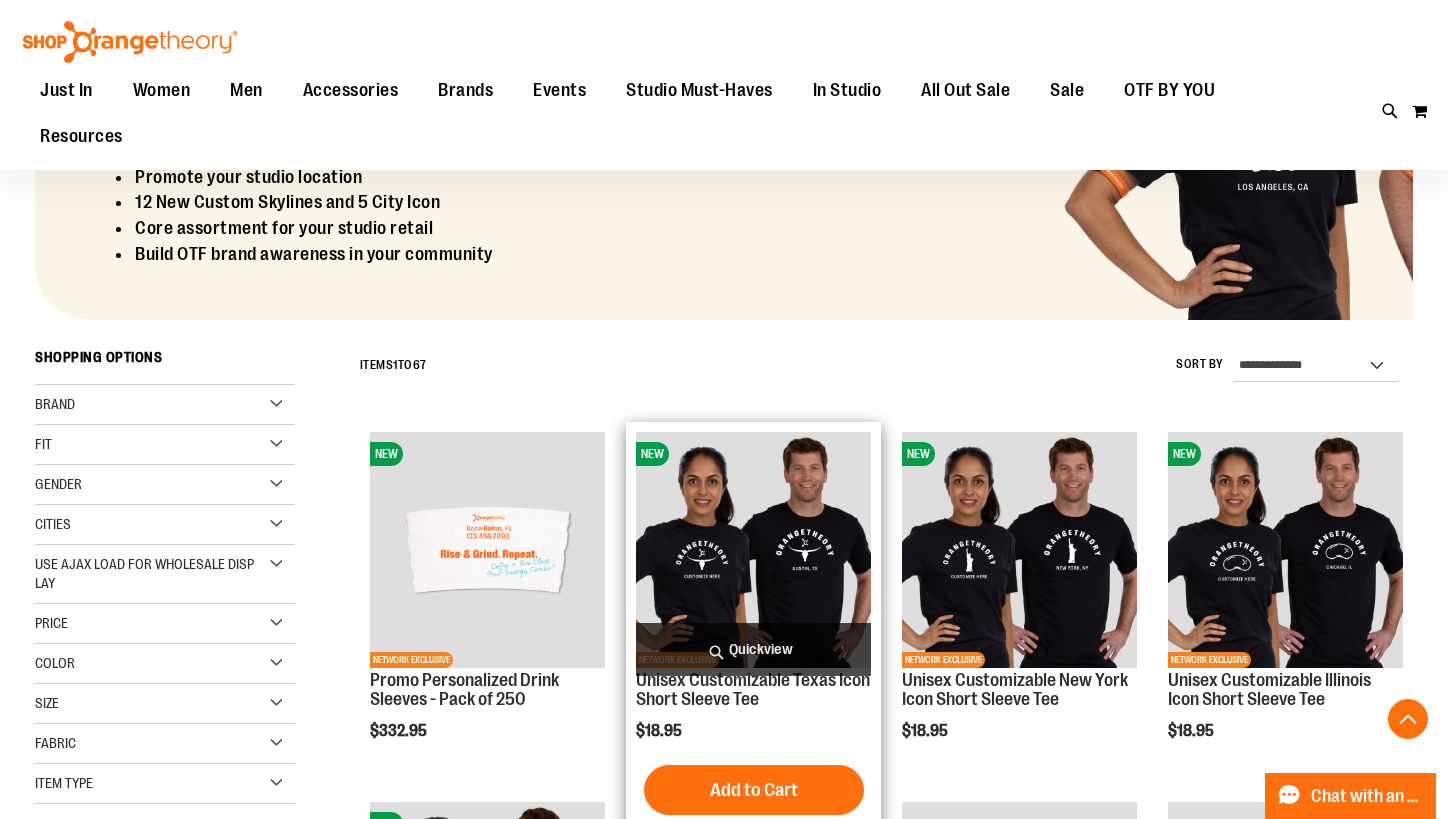 scroll, scrollTop: 499, scrollLeft: 0, axis: vertical 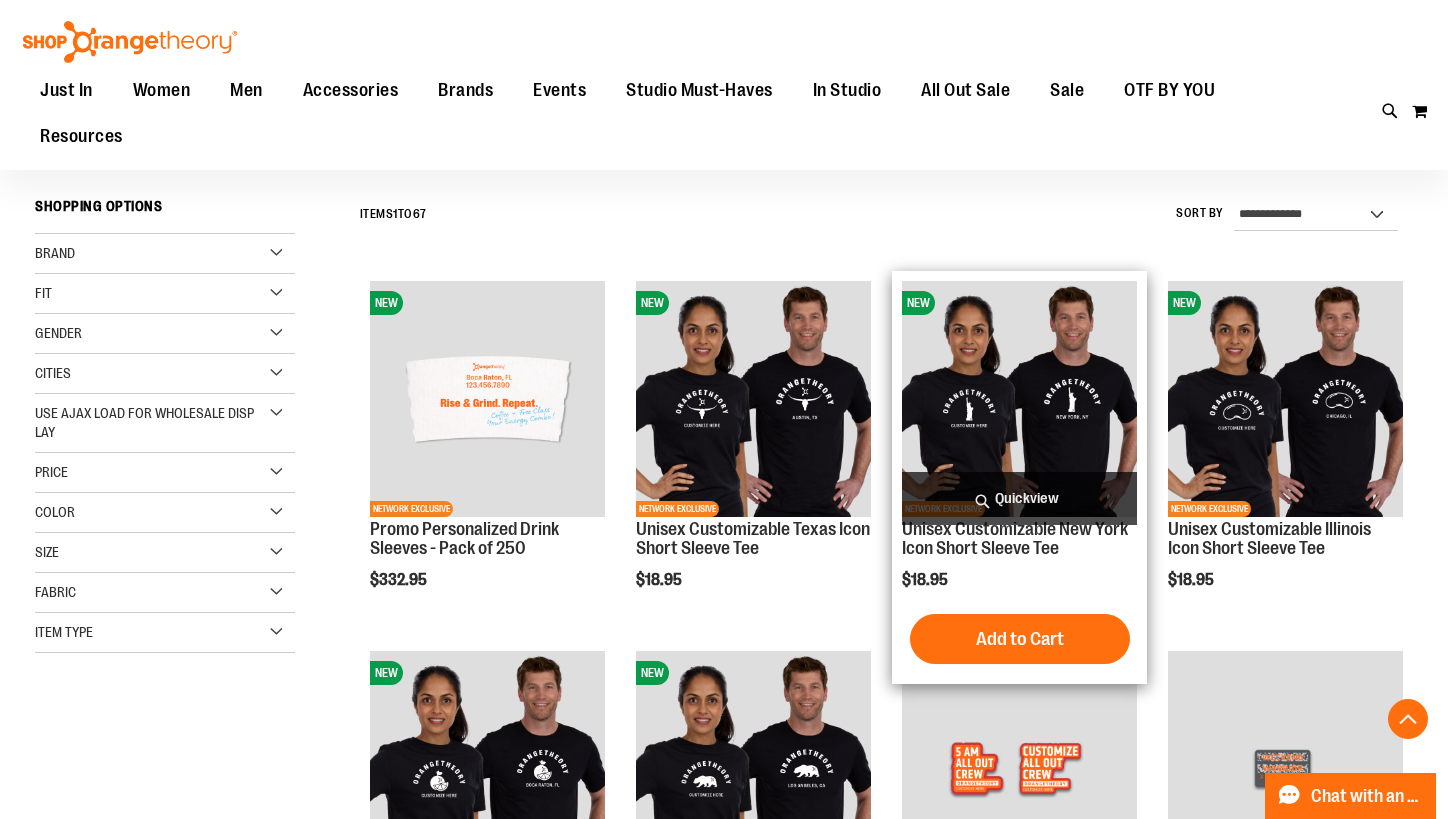 click at bounding box center (1019, 398) 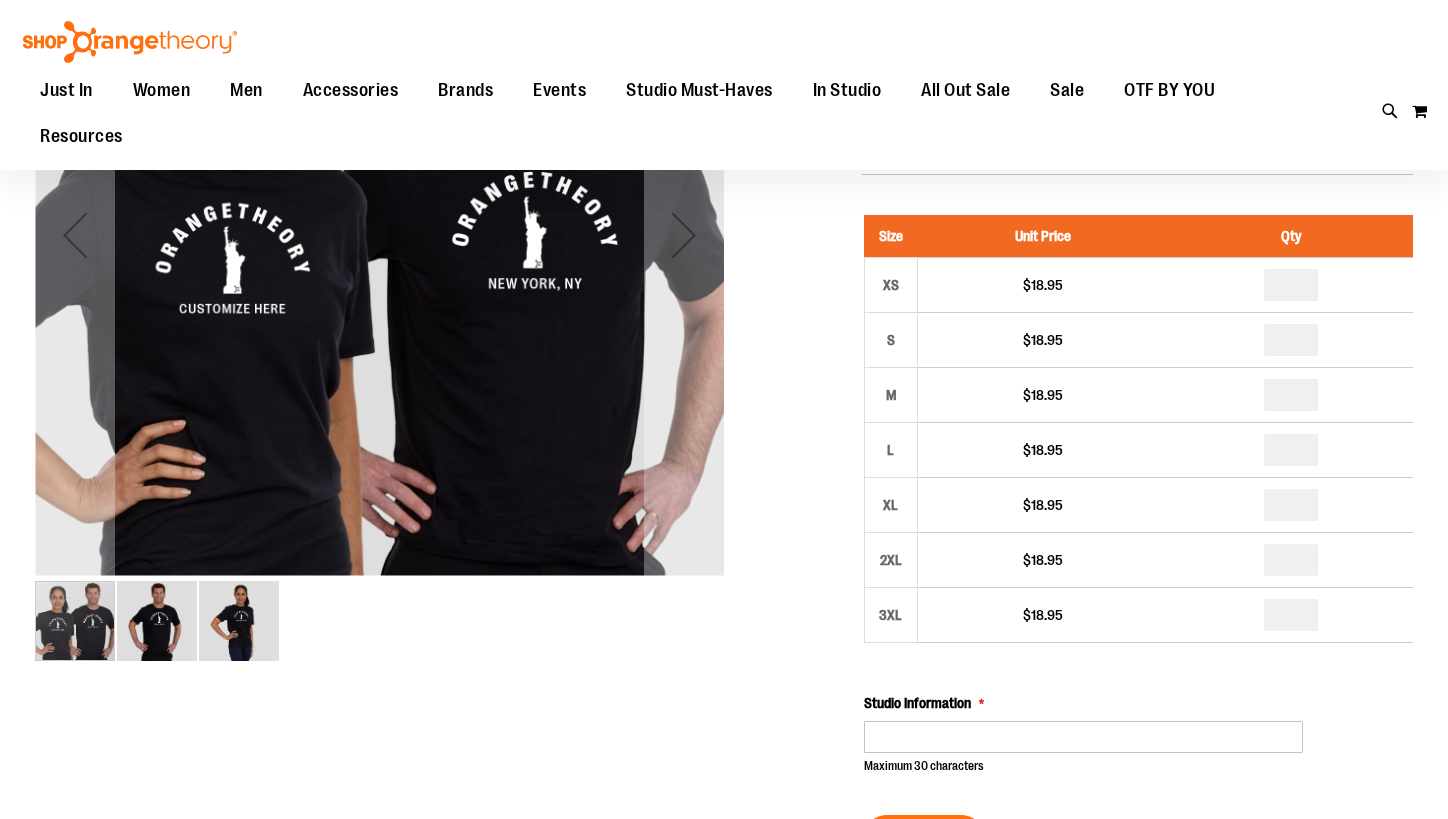 scroll, scrollTop: 179, scrollLeft: 0, axis: vertical 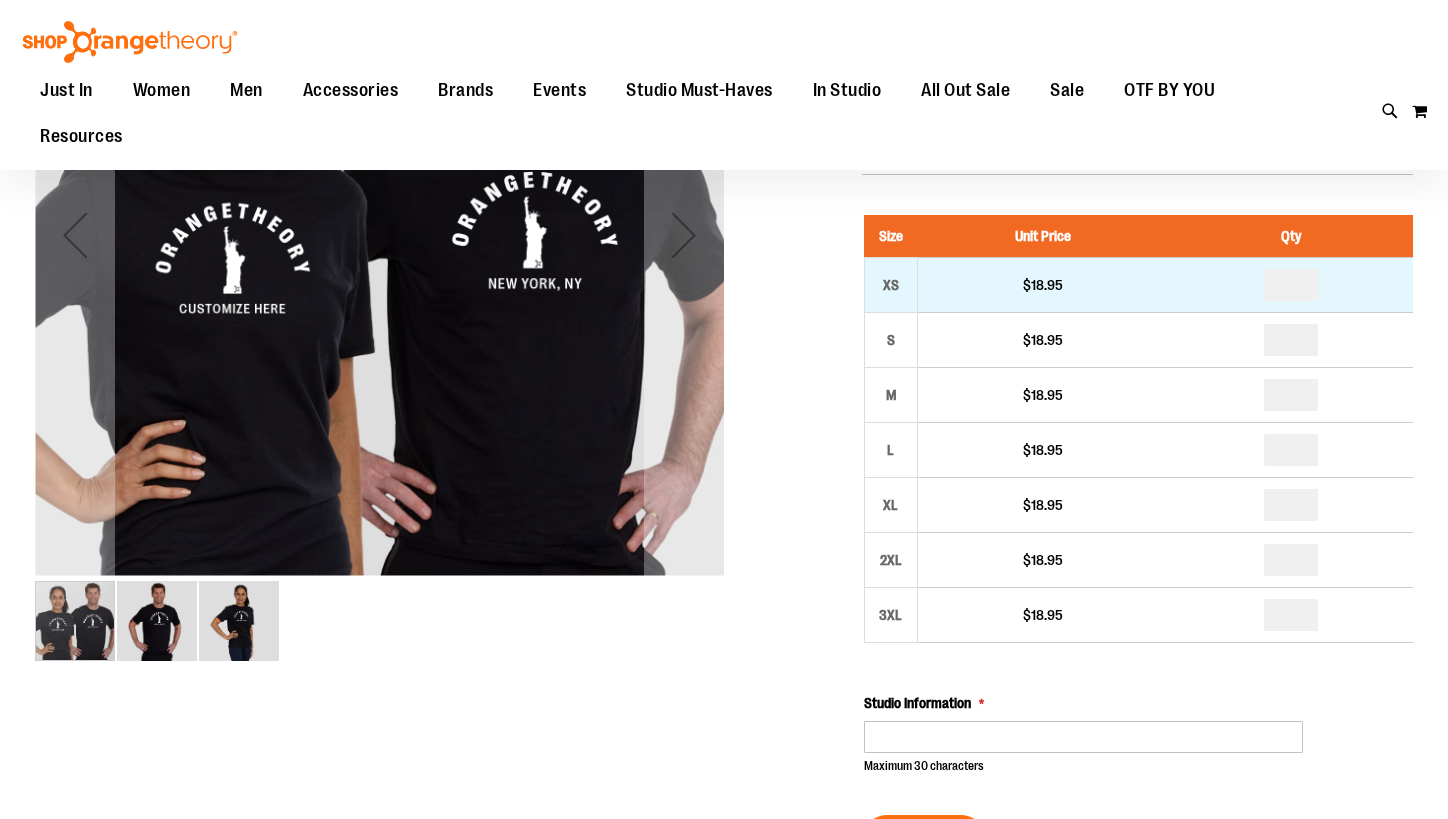 click on "$18.95" at bounding box center (1043, 285) 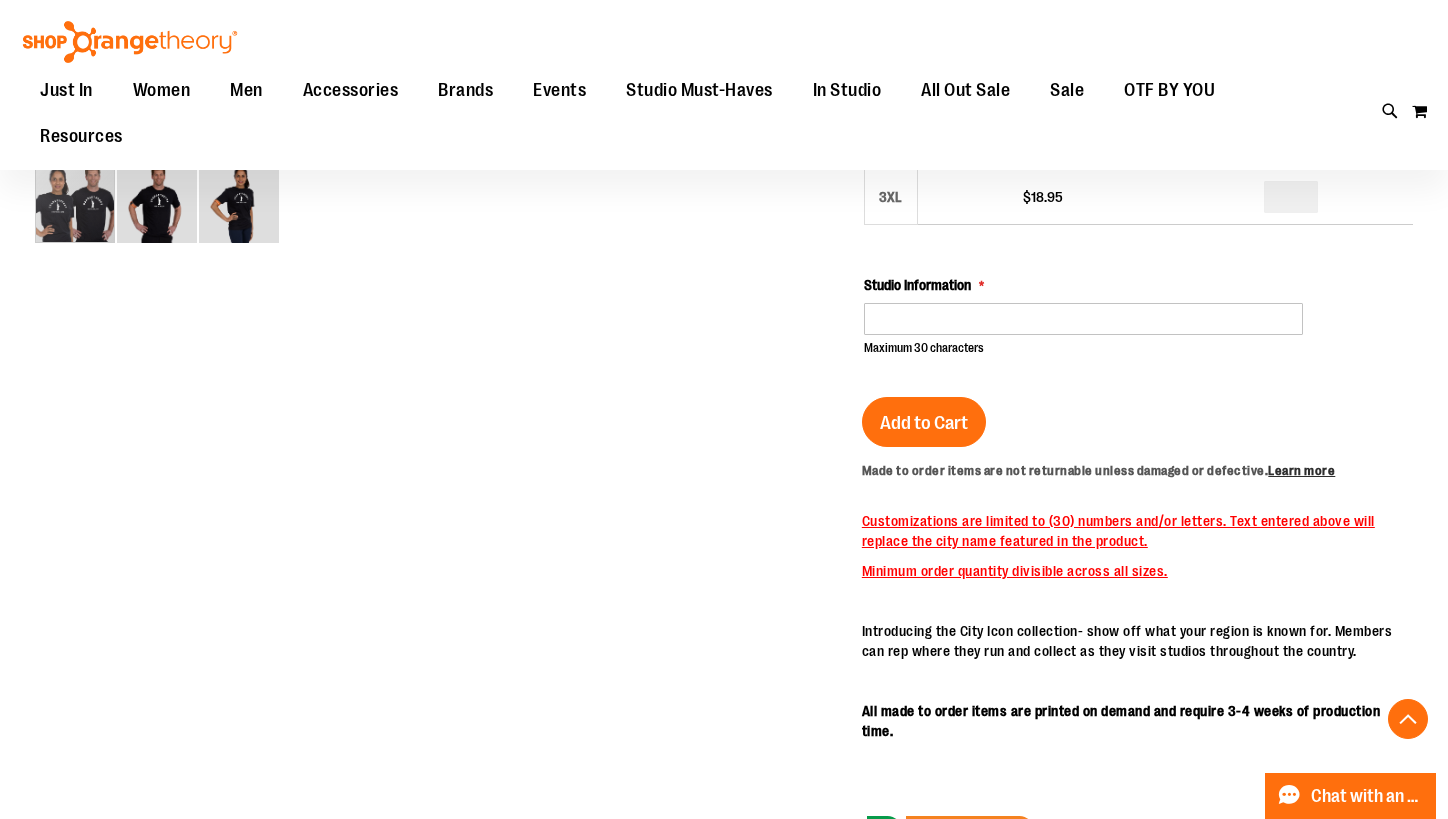 scroll, scrollTop: 499, scrollLeft: 0, axis: vertical 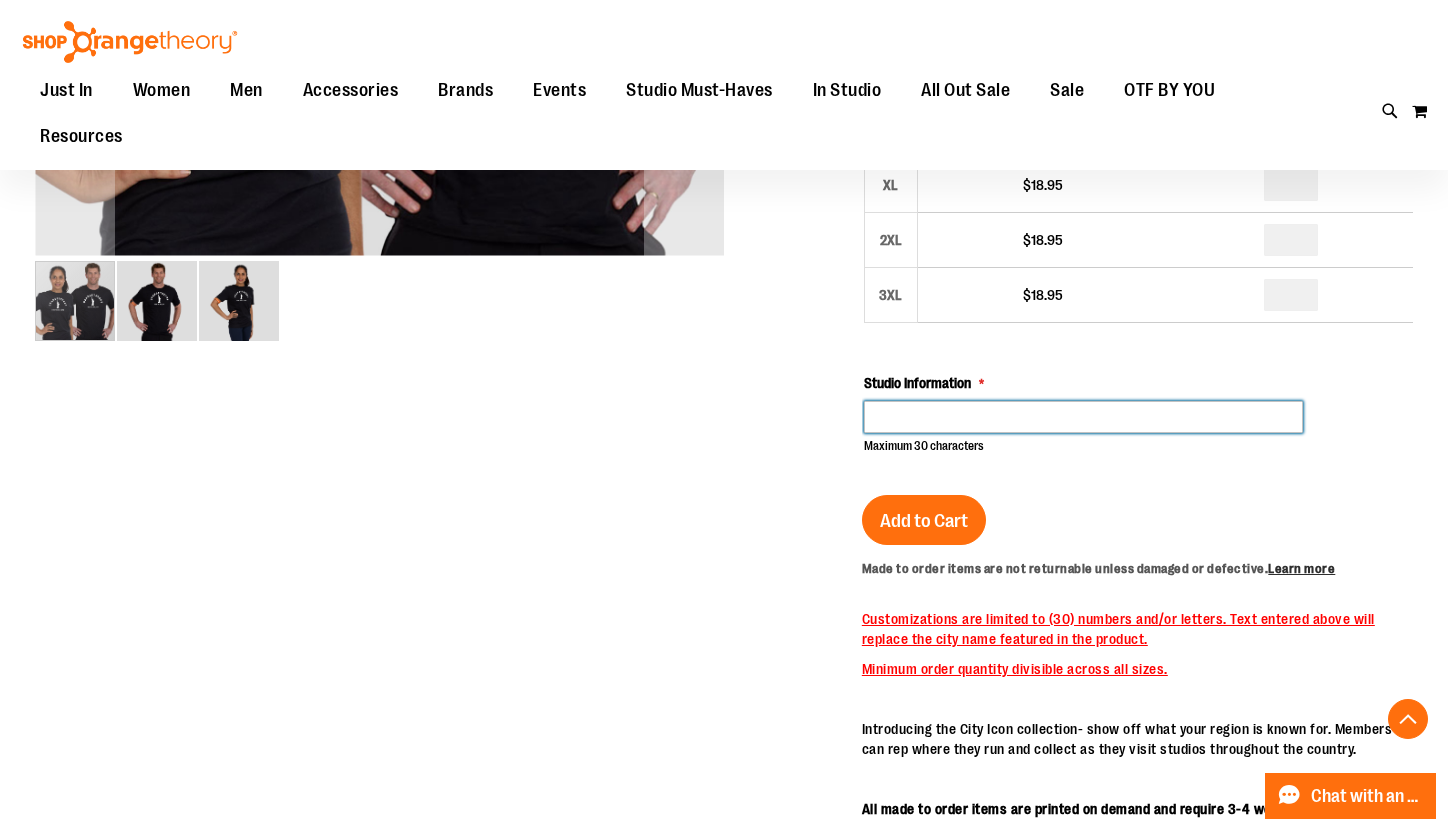 click on "Studio Information" at bounding box center [1083, 417] 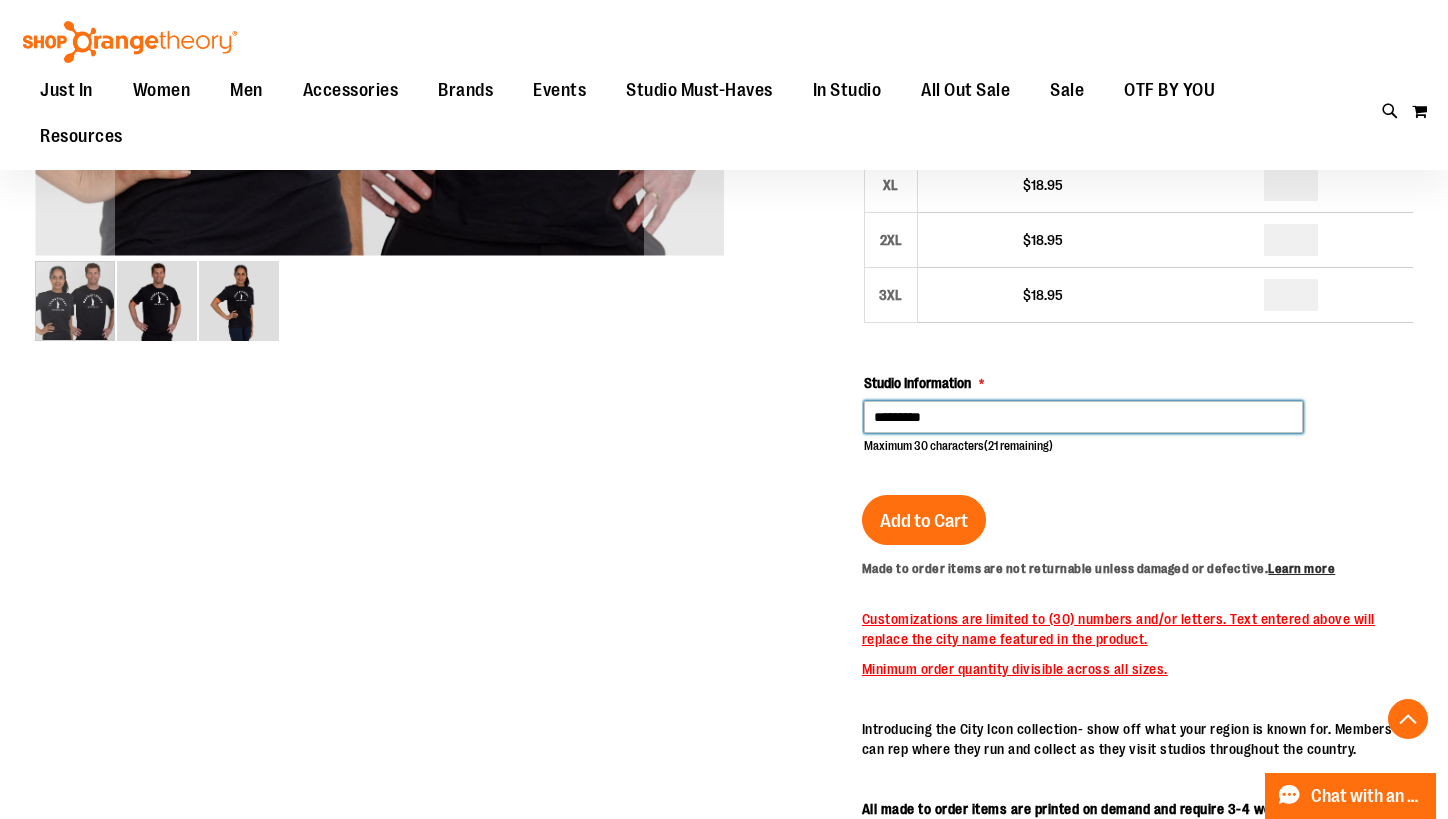 scroll, scrollTop: 399, scrollLeft: 0, axis: vertical 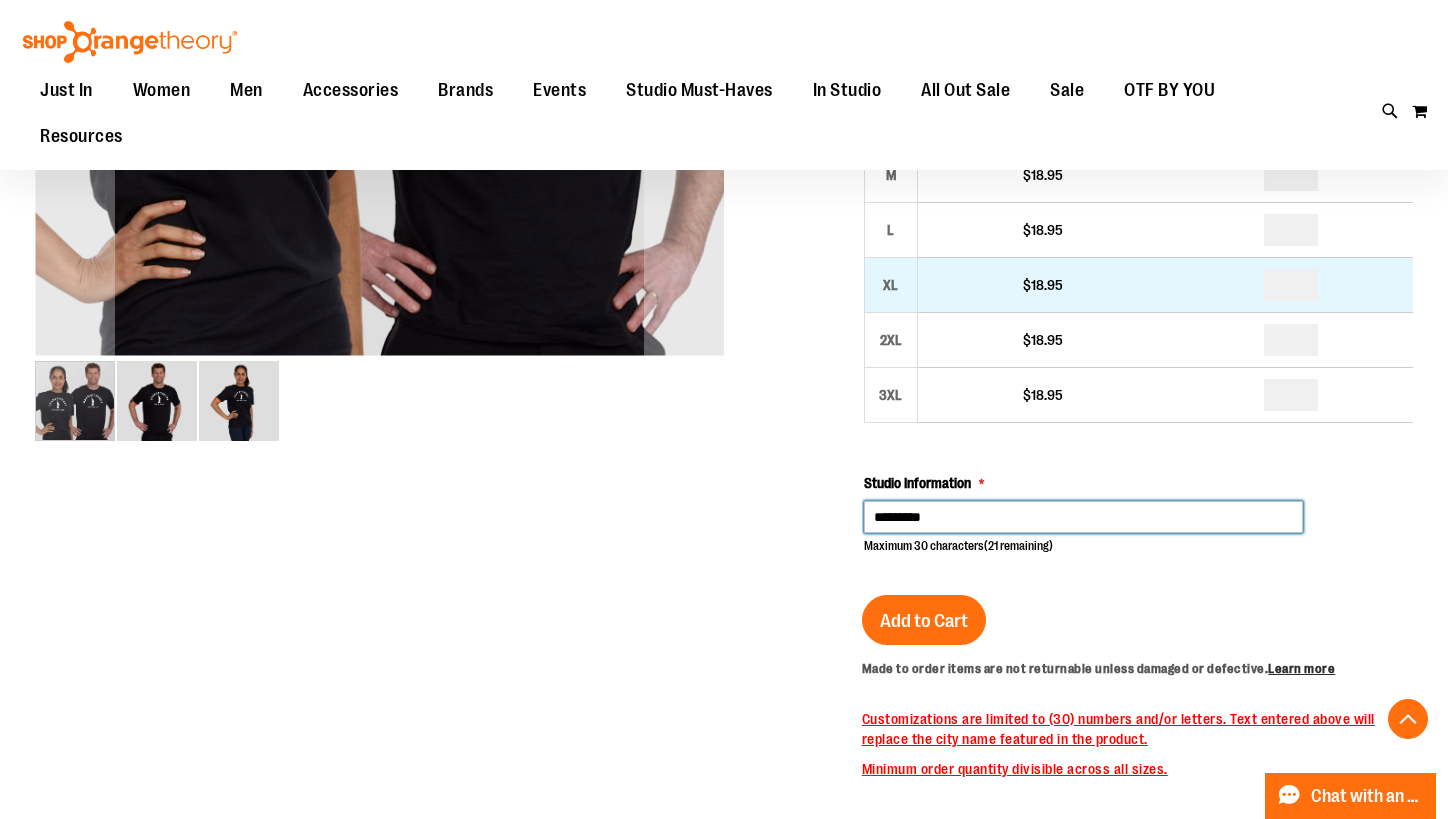 type on "*********" 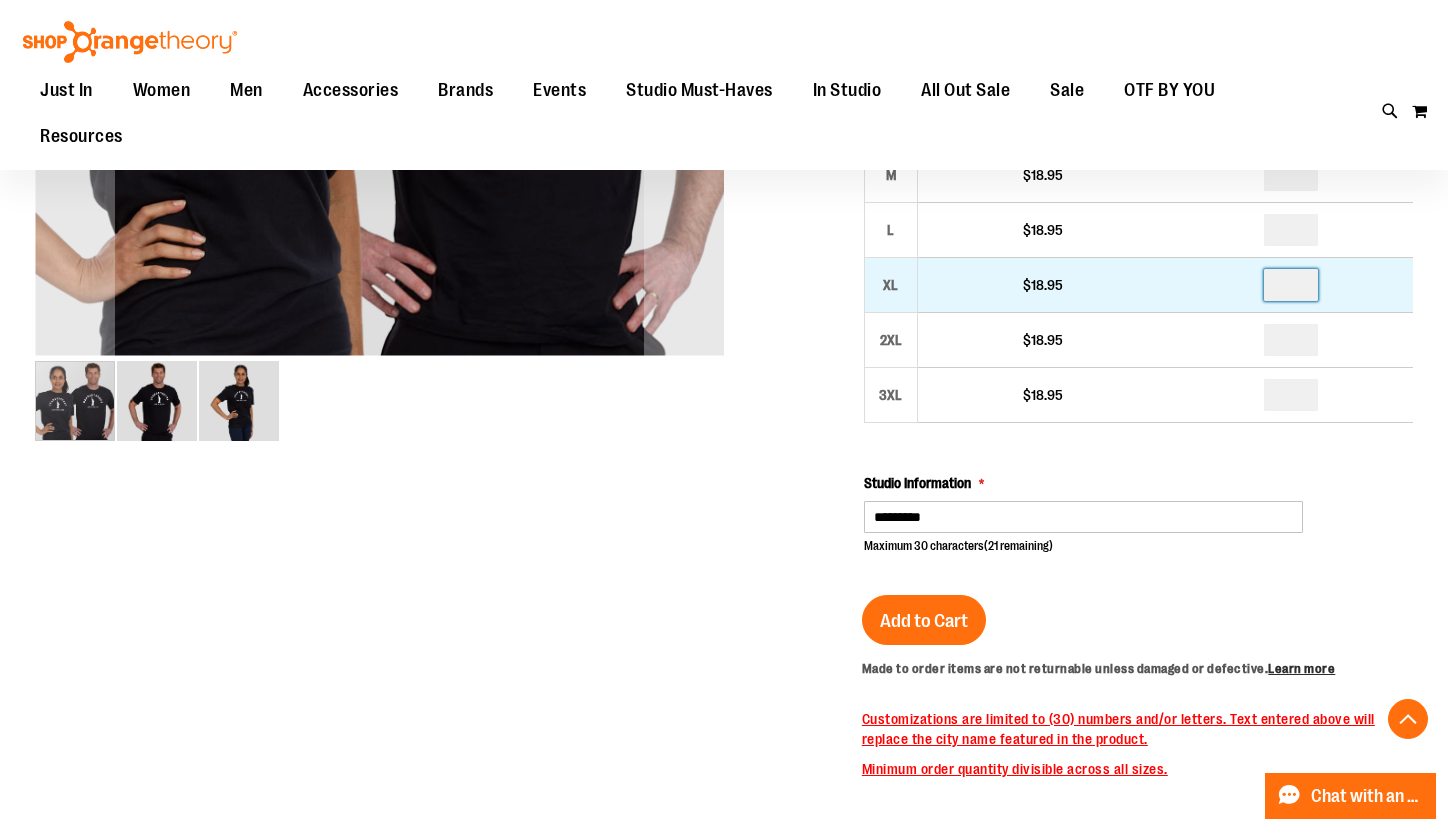 drag, startPoint x: 1308, startPoint y: 295, endPoint x: 1270, endPoint y: 295, distance: 38 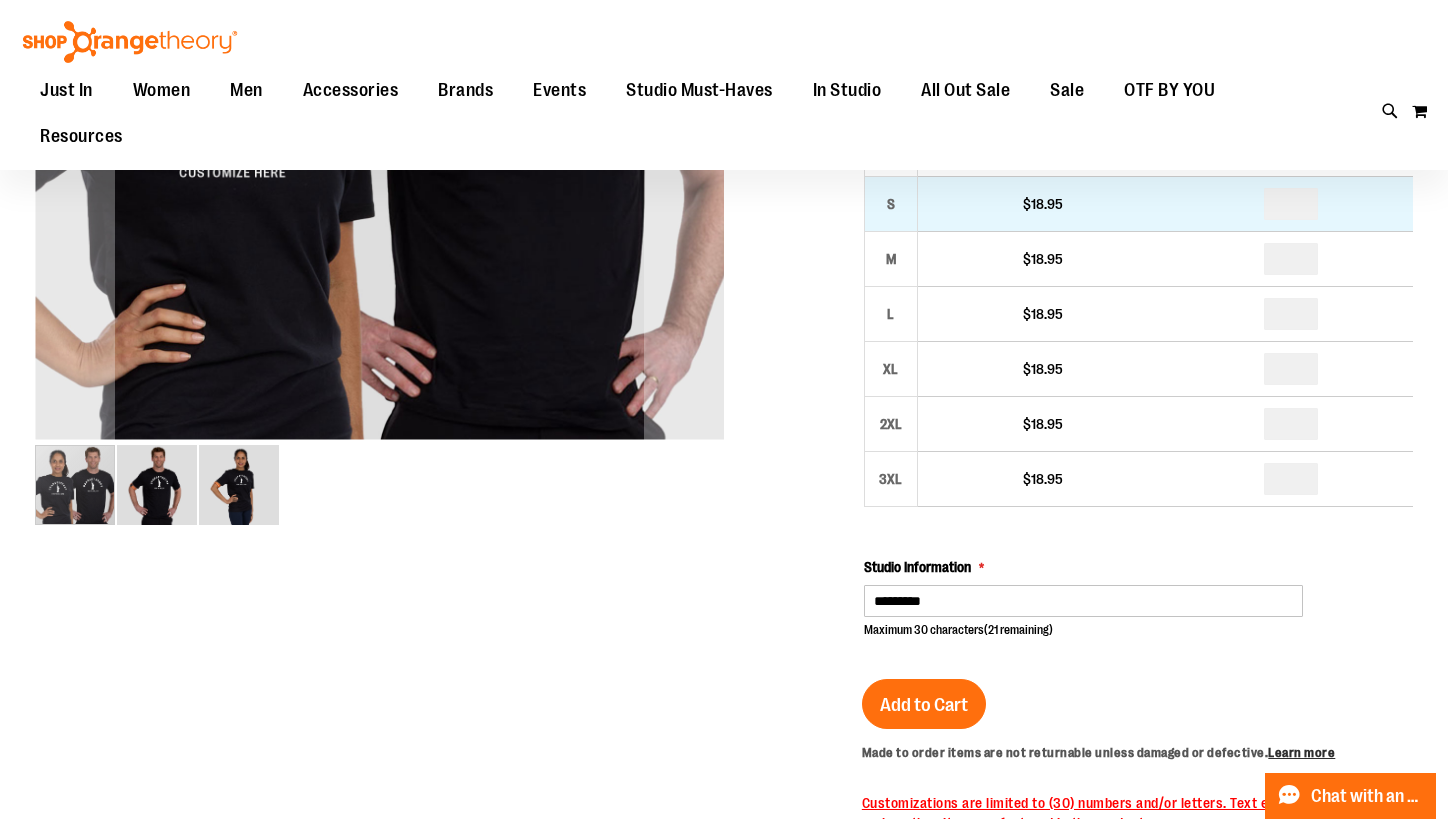 scroll, scrollTop: 199, scrollLeft: 0, axis: vertical 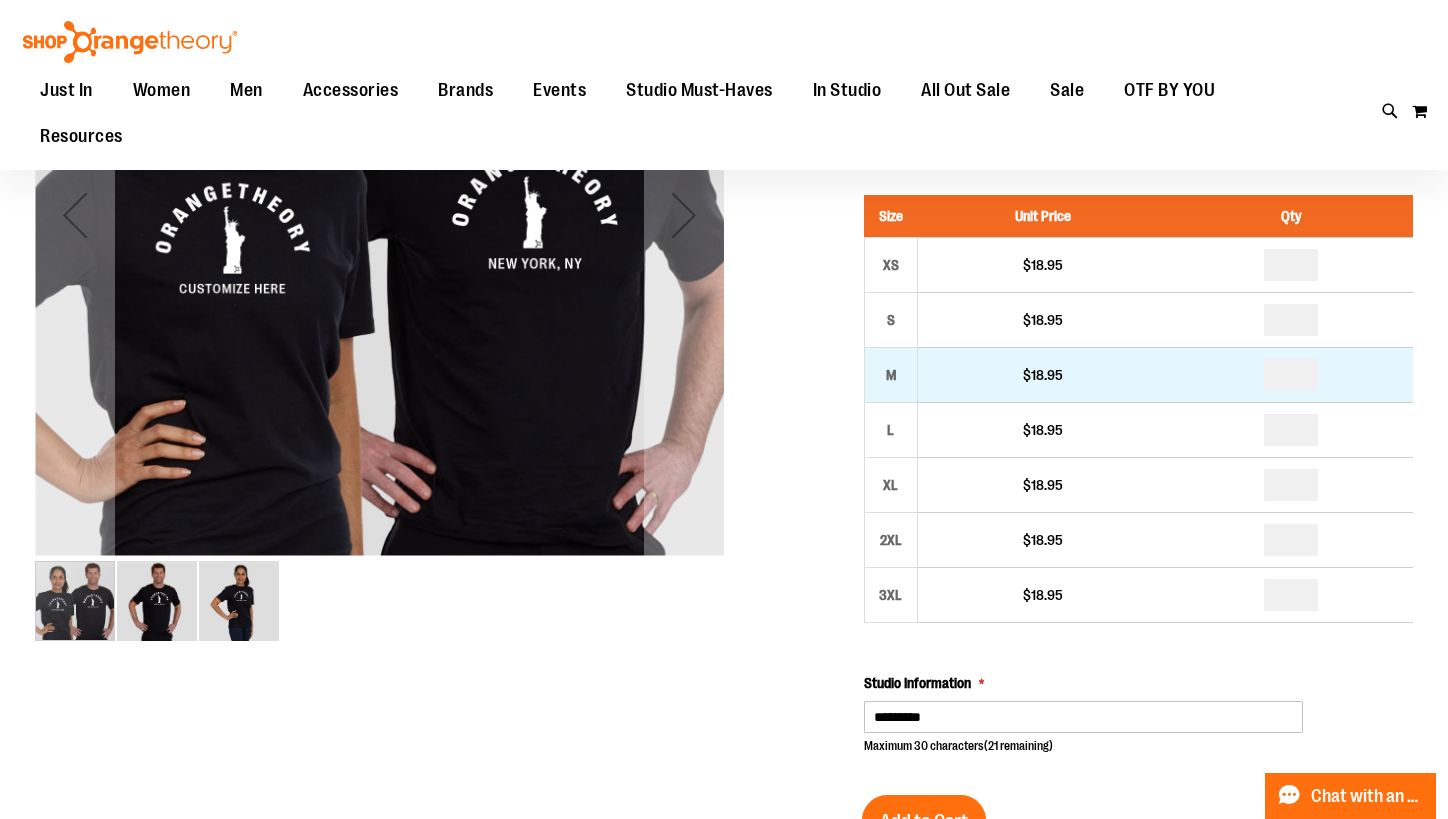 type on "**" 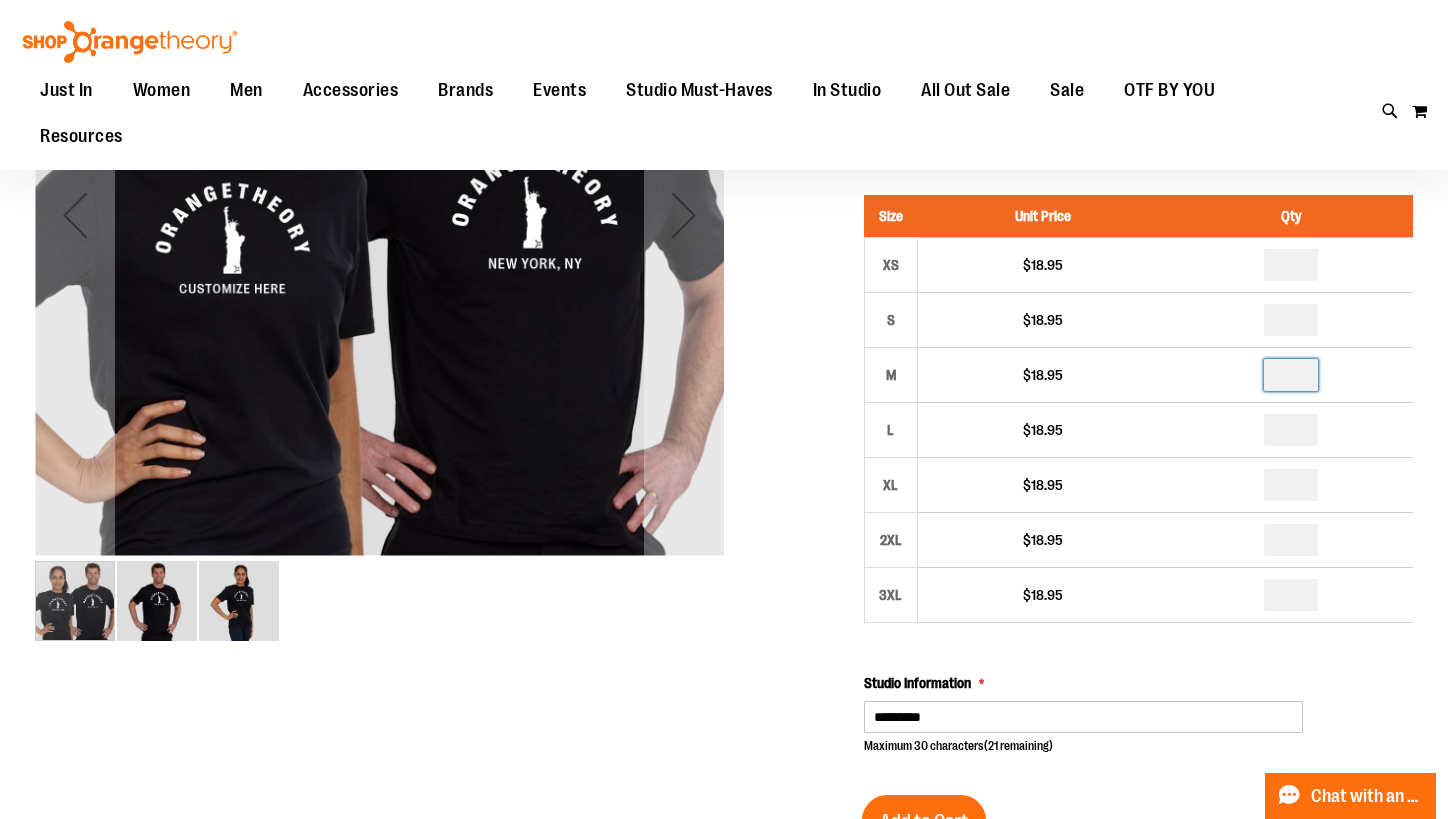 click at bounding box center (1291, 375) 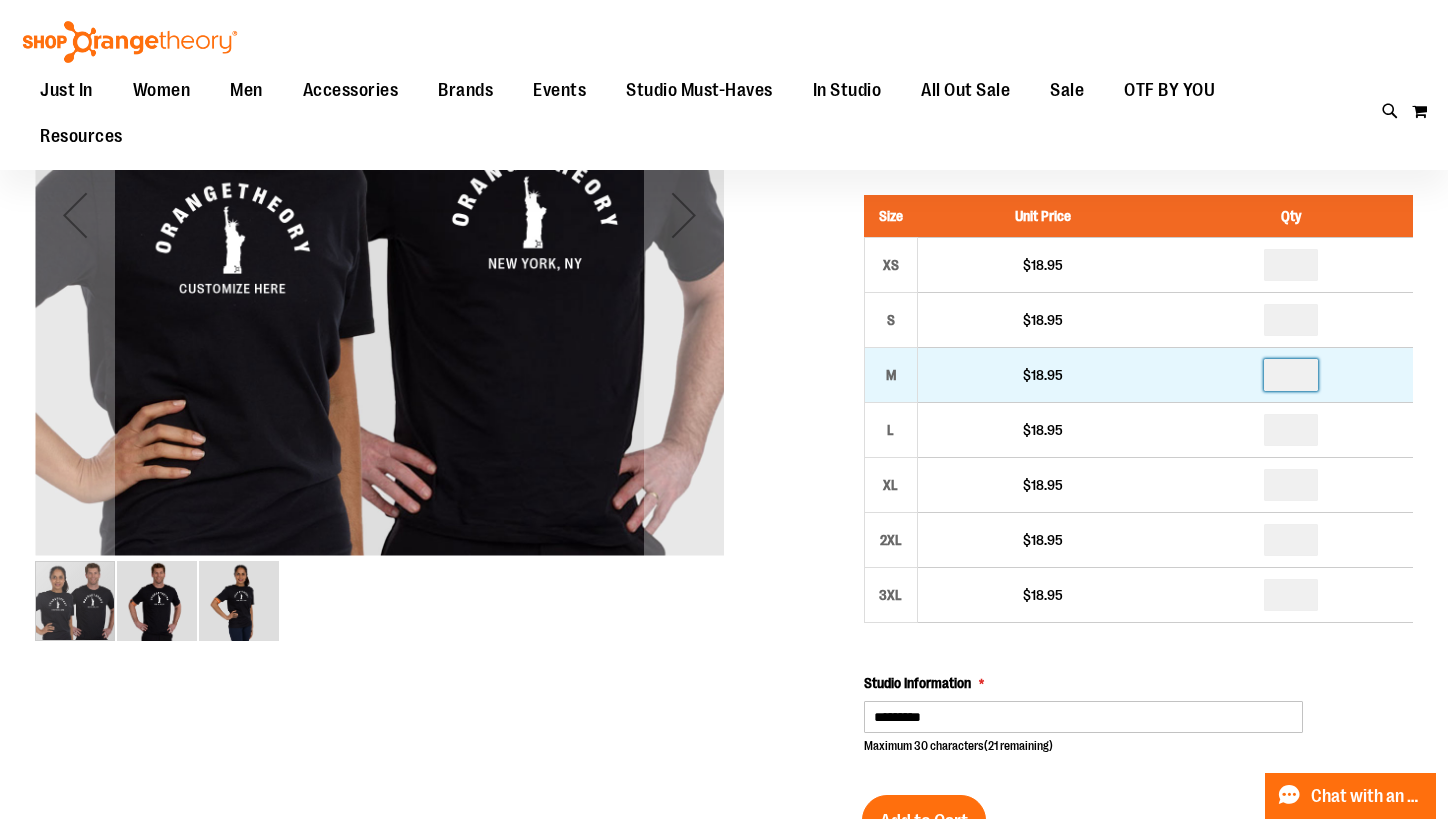 type on "**" 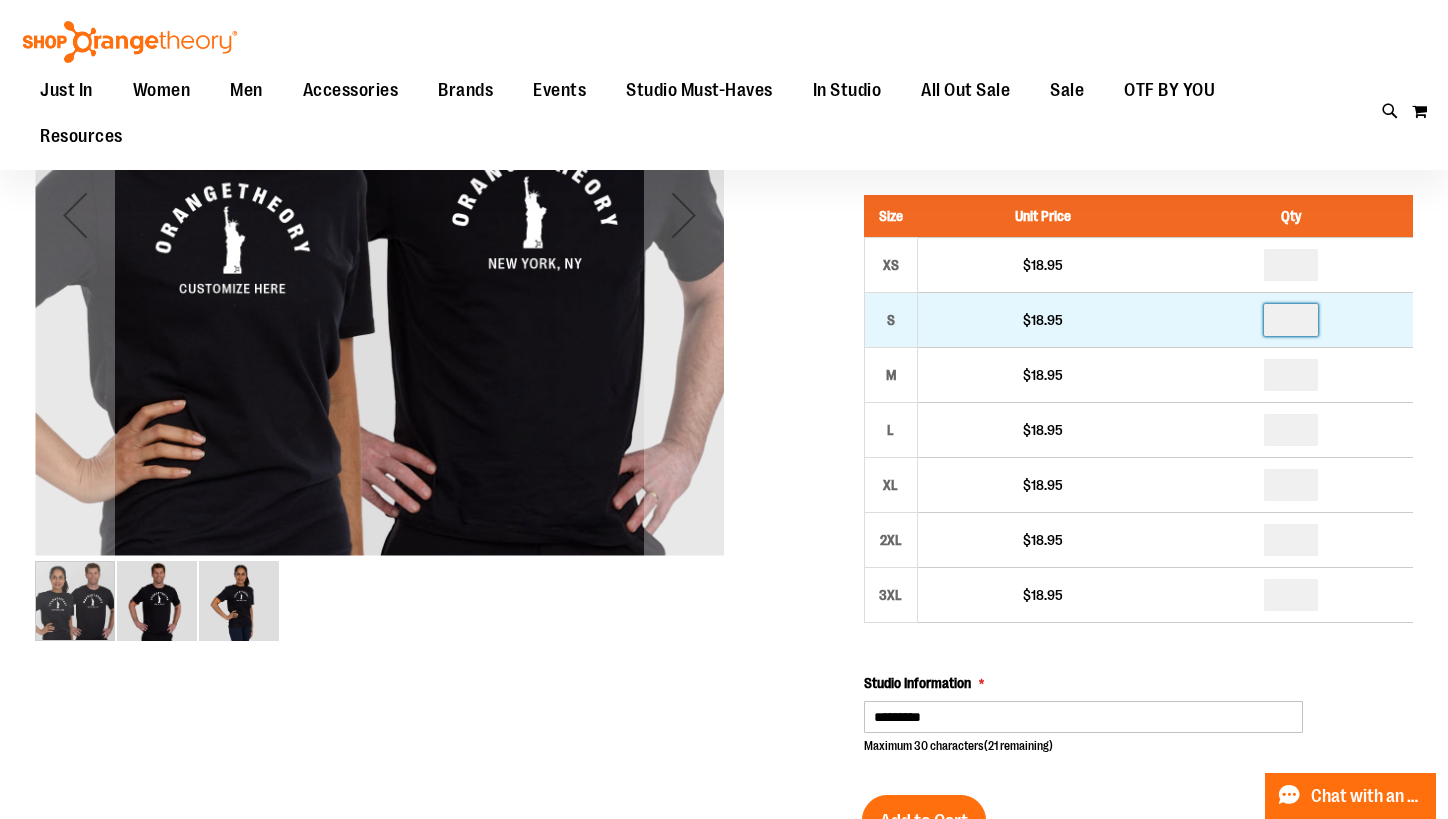 click at bounding box center (1291, 320) 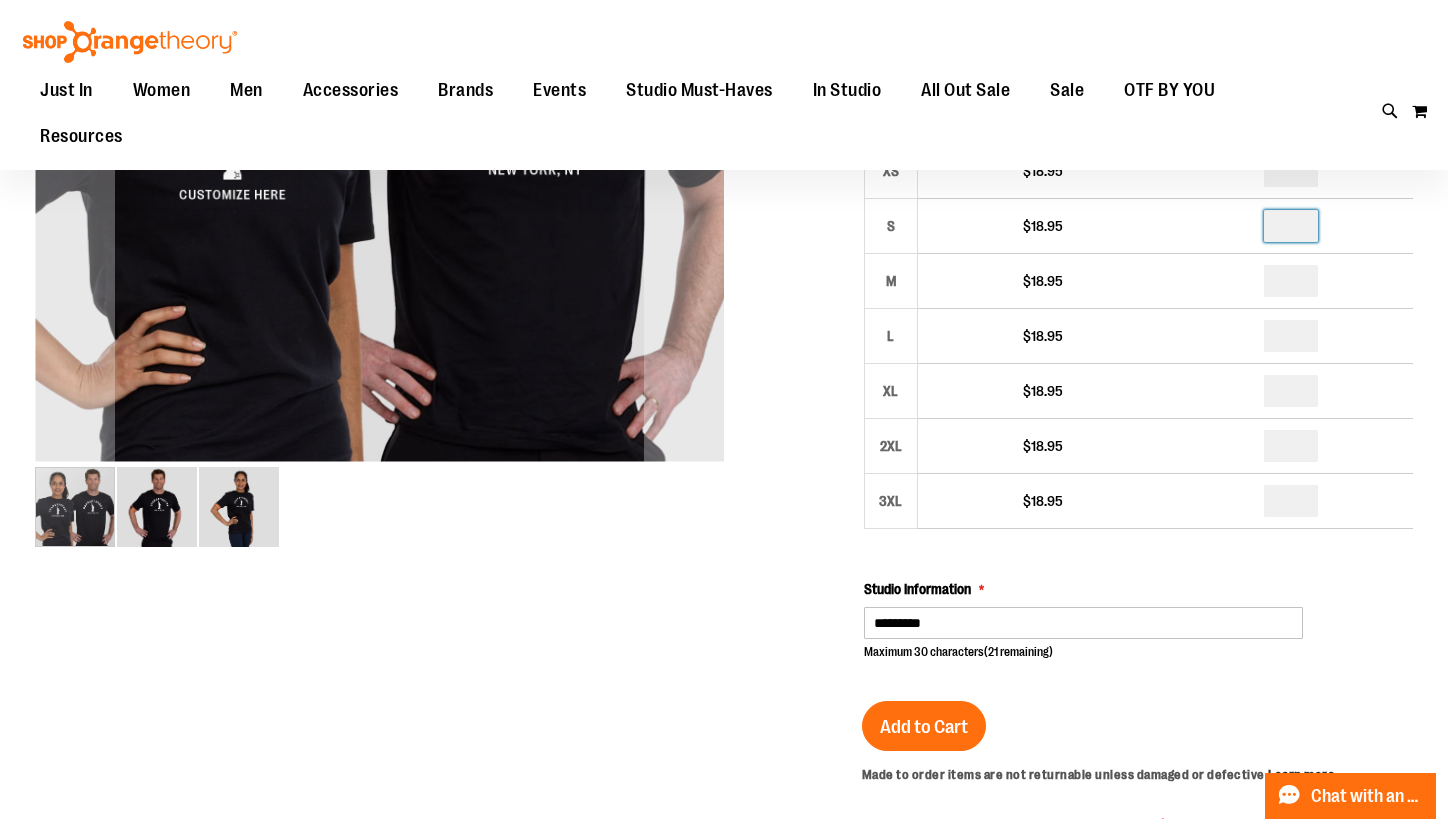 scroll, scrollTop: 399, scrollLeft: 0, axis: vertical 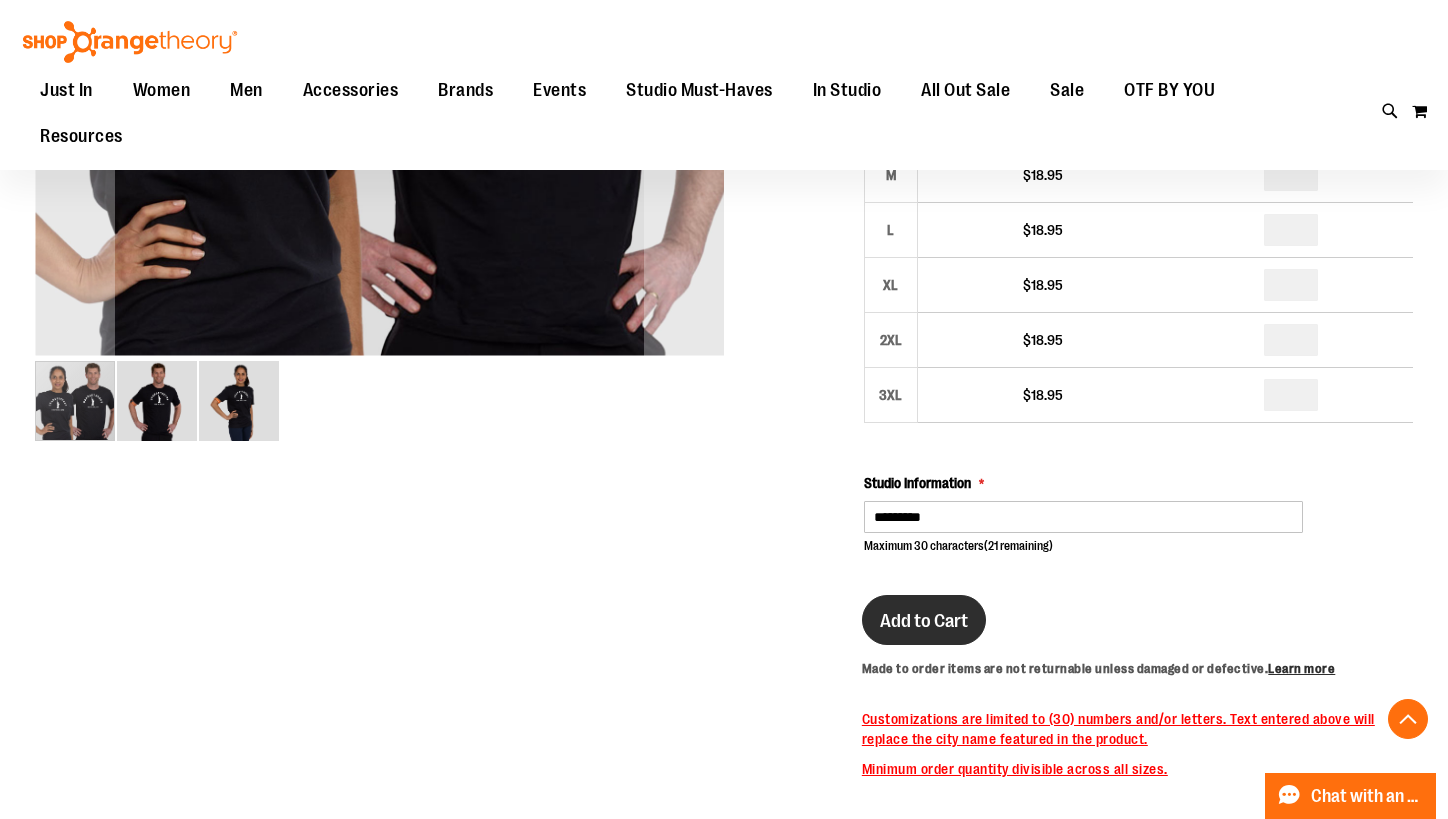 click on "Add to Cart" at bounding box center [924, 620] 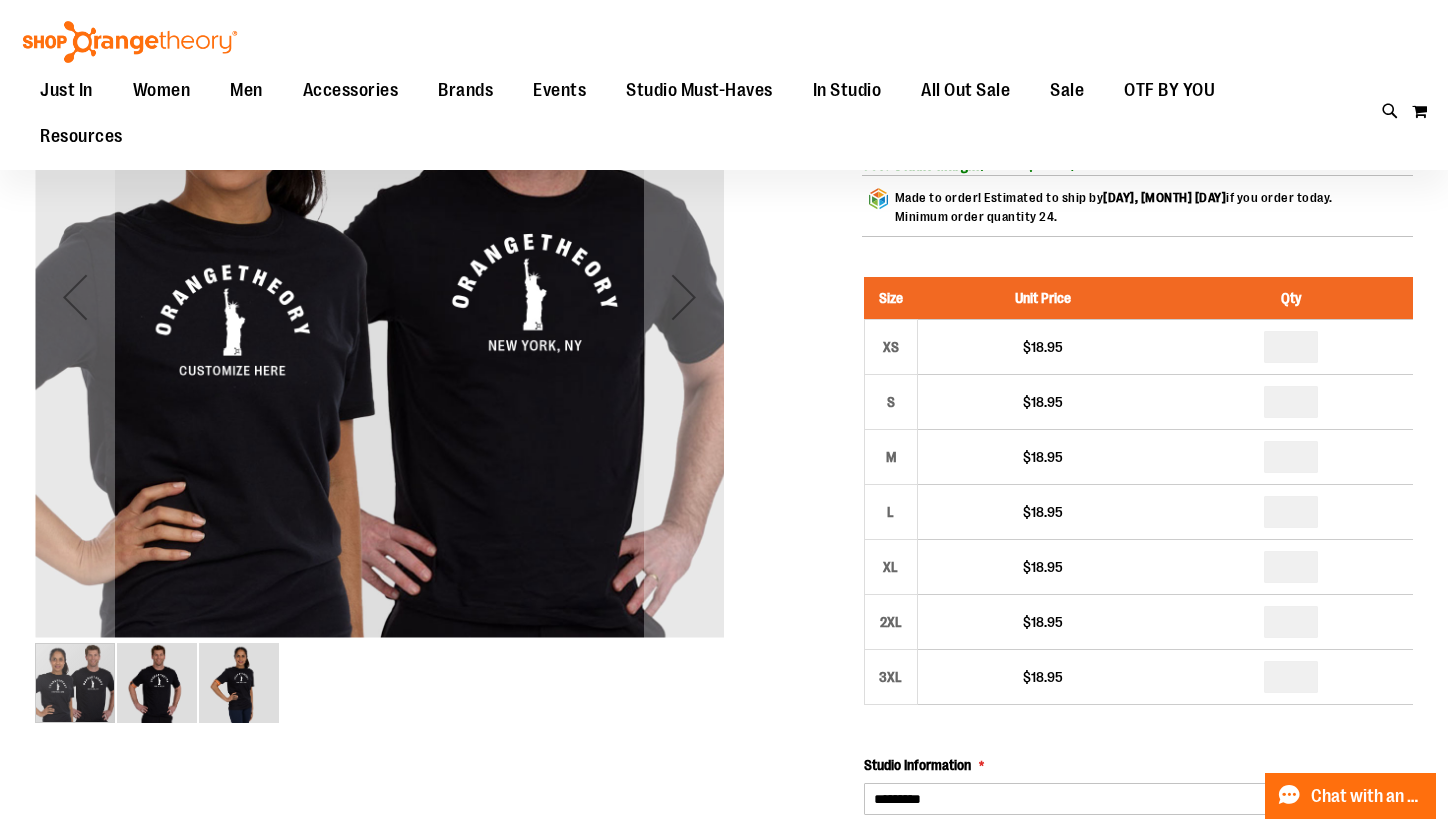 scroll, scrollTop: 399, scrollLeft: 0, axis: vertical 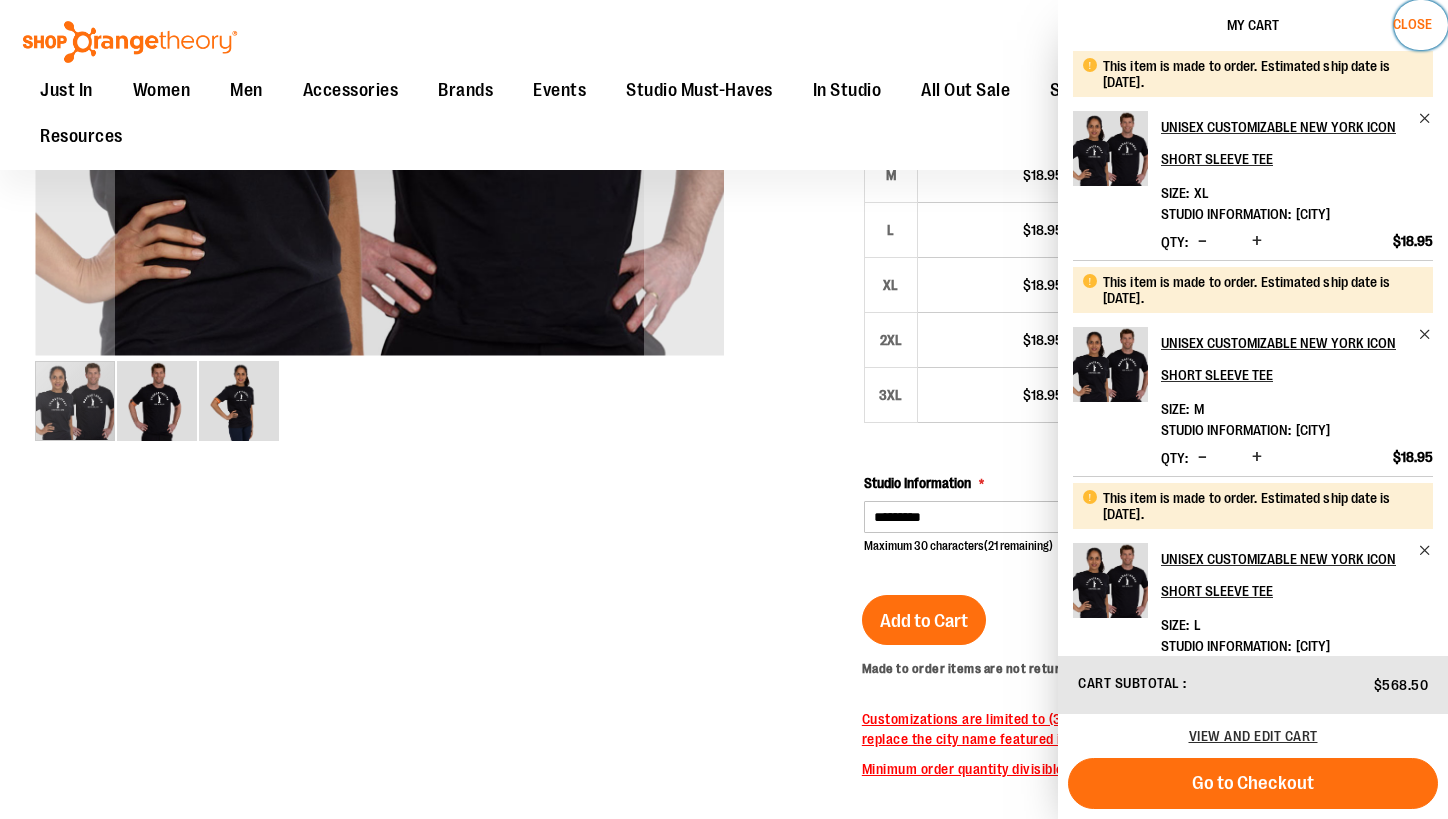 click on "Close" at bounding box center (1412, 24) 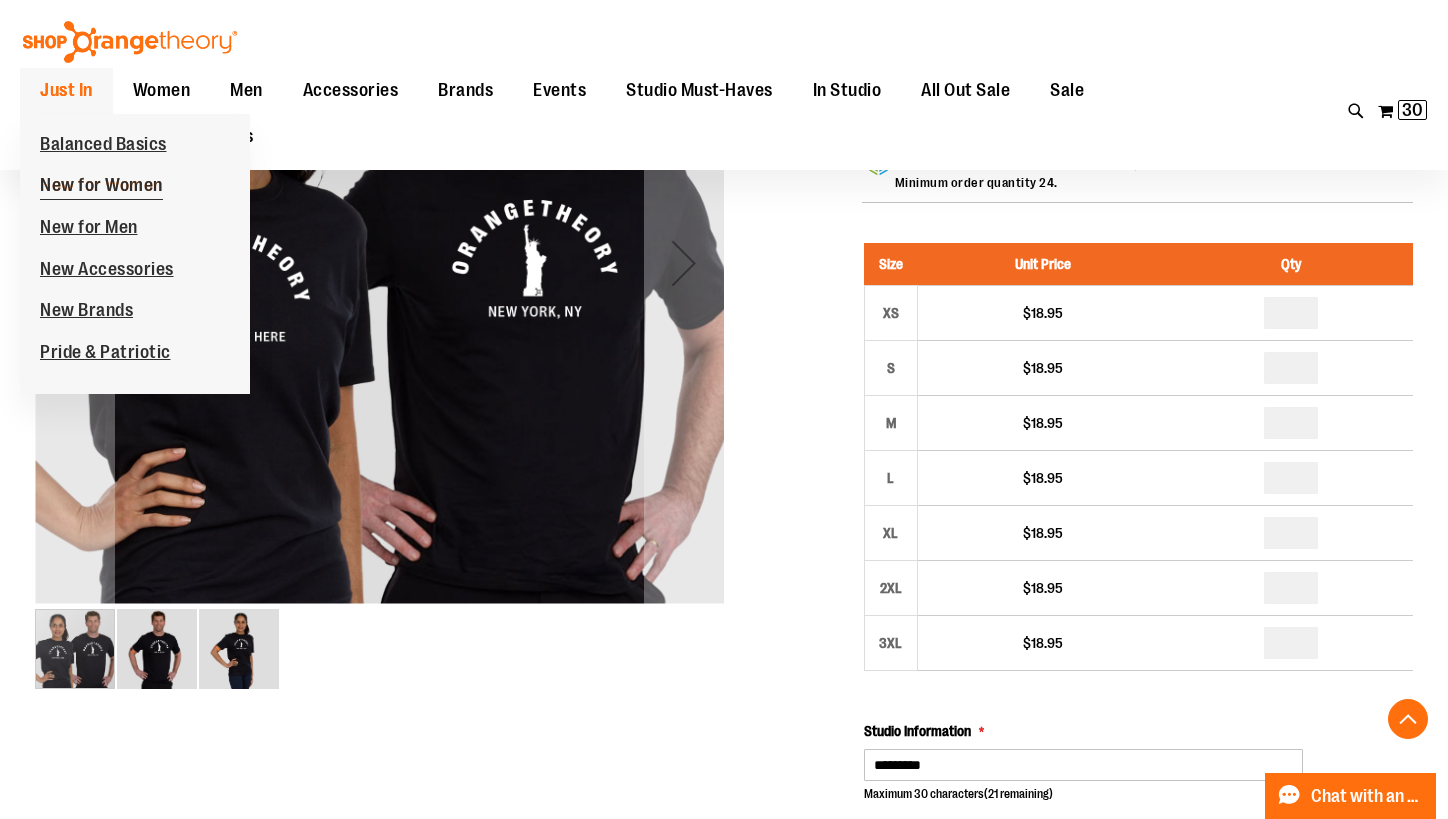 scroll, scrollTop: 0, scrollLeft: 0, axis: both 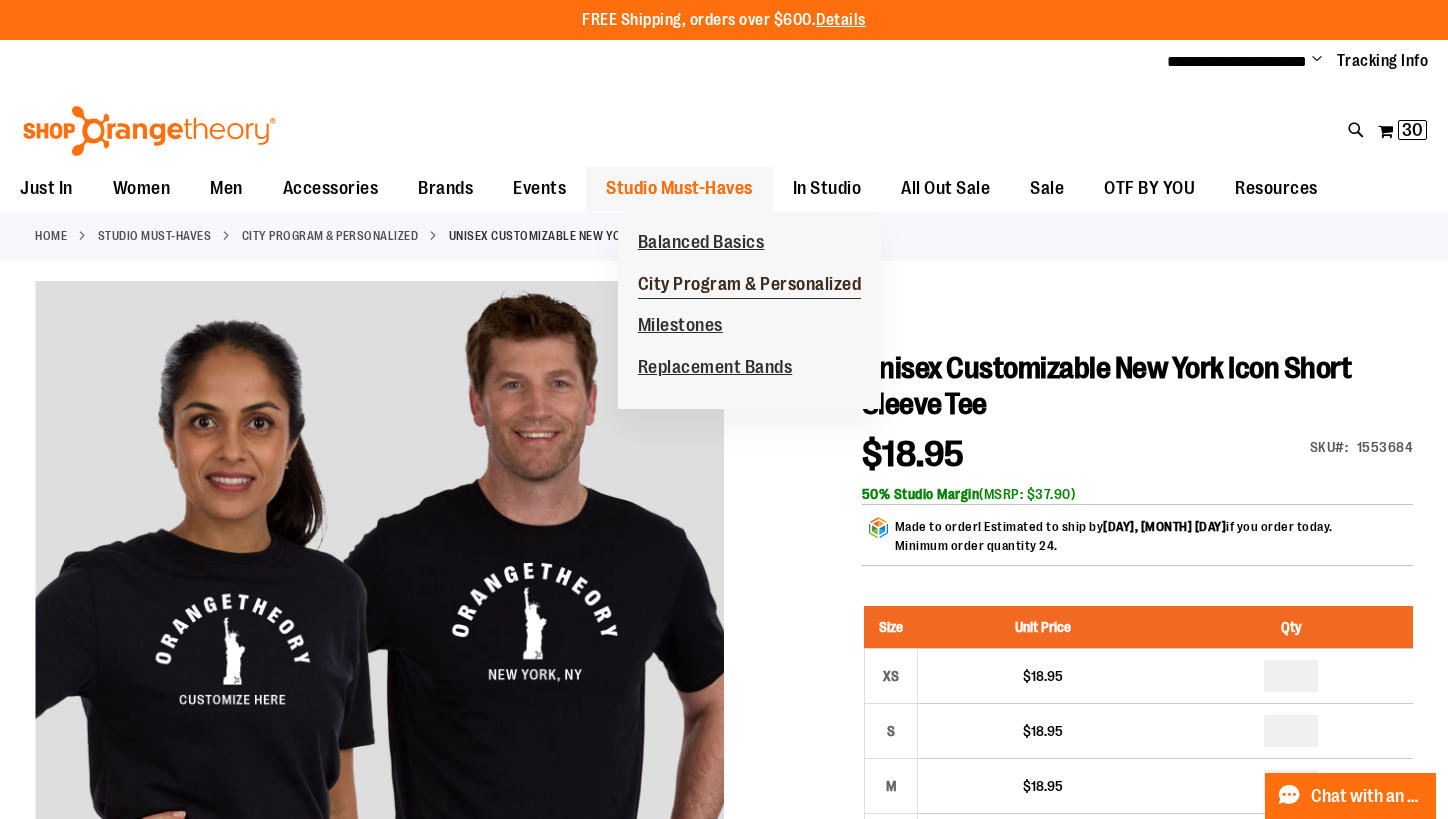 click on "City Program & Personalized" at bounding box center [750, 286] 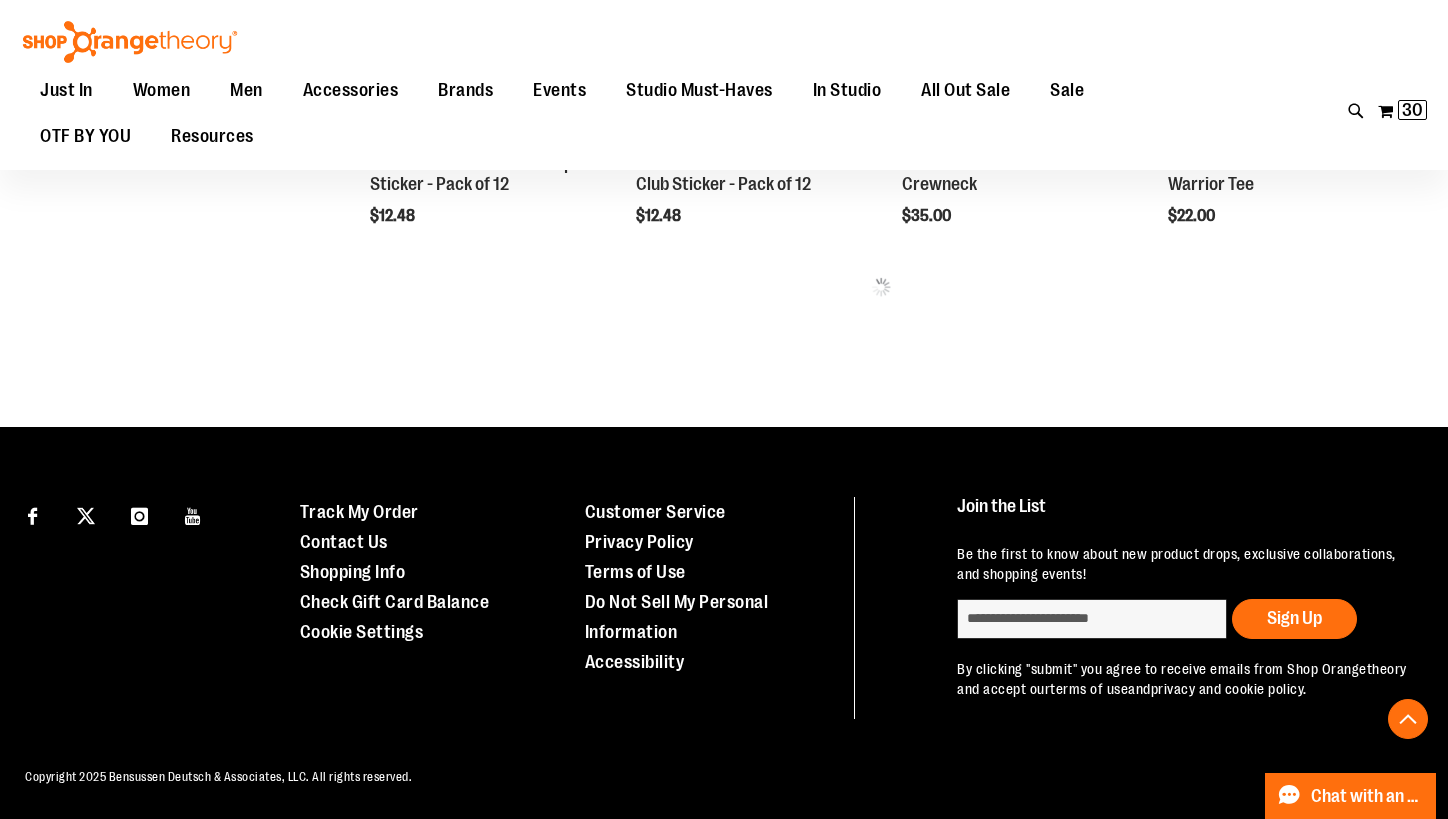 scroll, scrollTop: 1394, scrollLeft: 0, axis: vertical 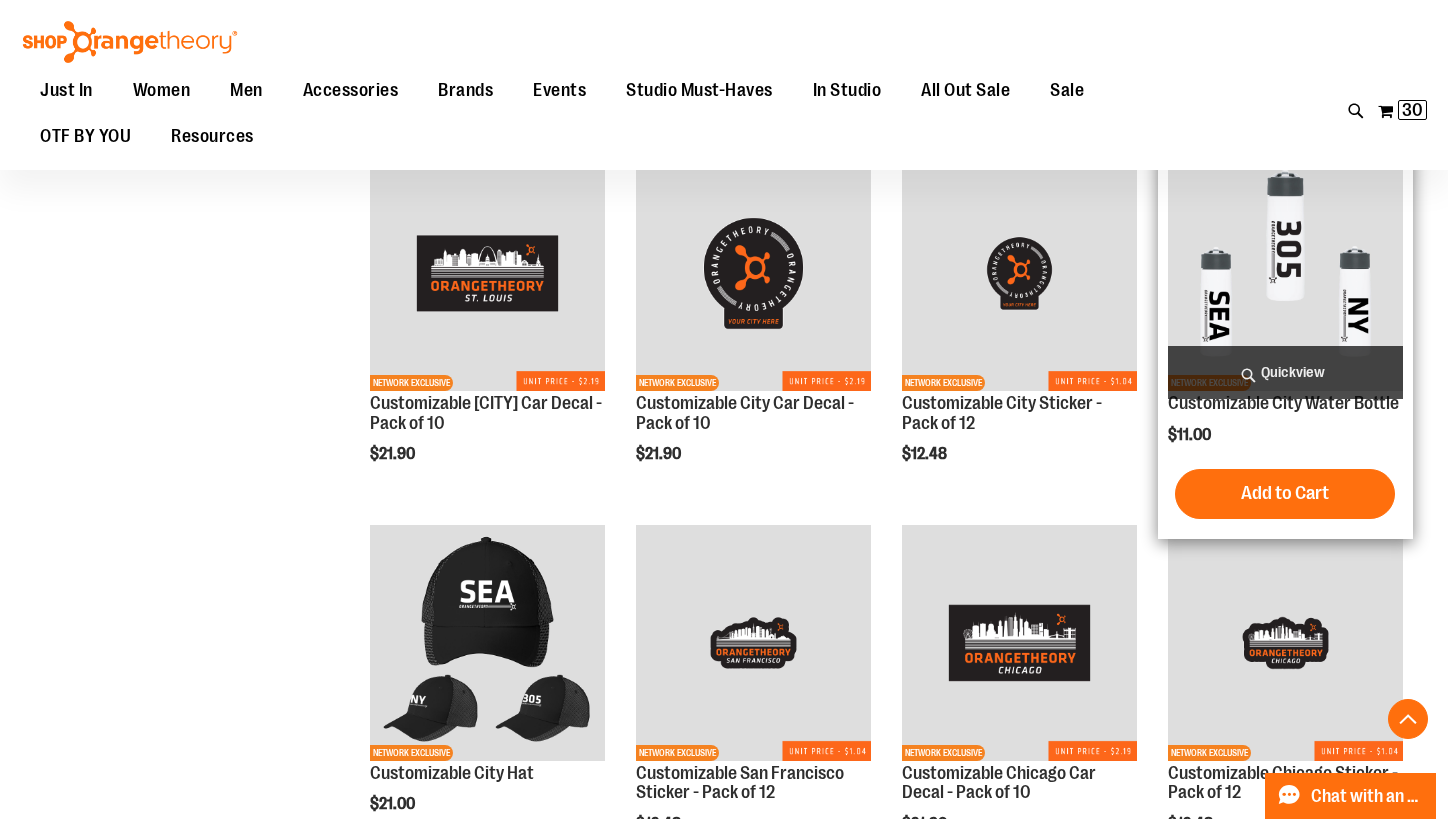 click at bounding box center [1285, 273] 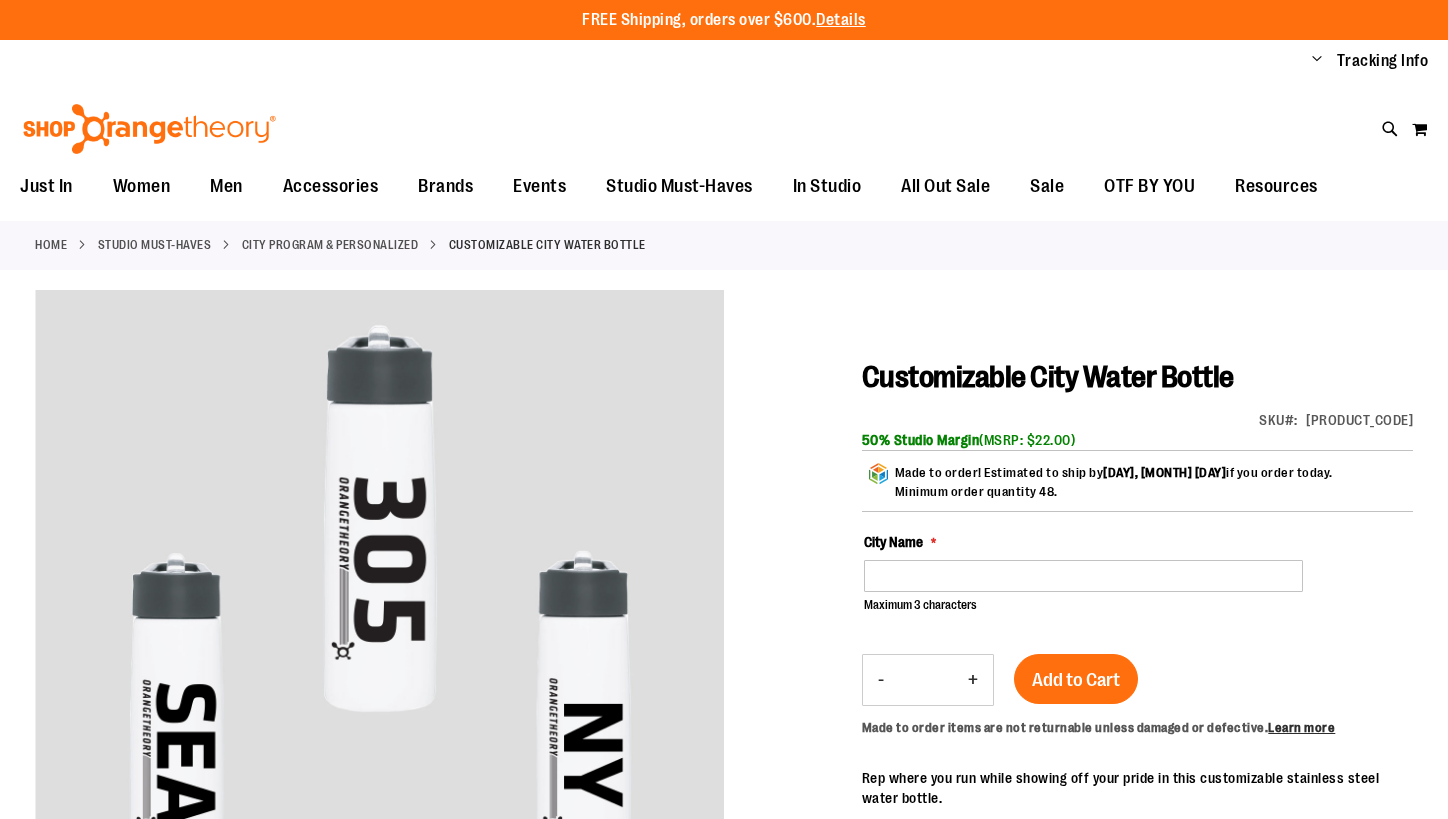 click on "Maximum 3 characters                 (3 remaining)" at bounding box center (1083, 587) 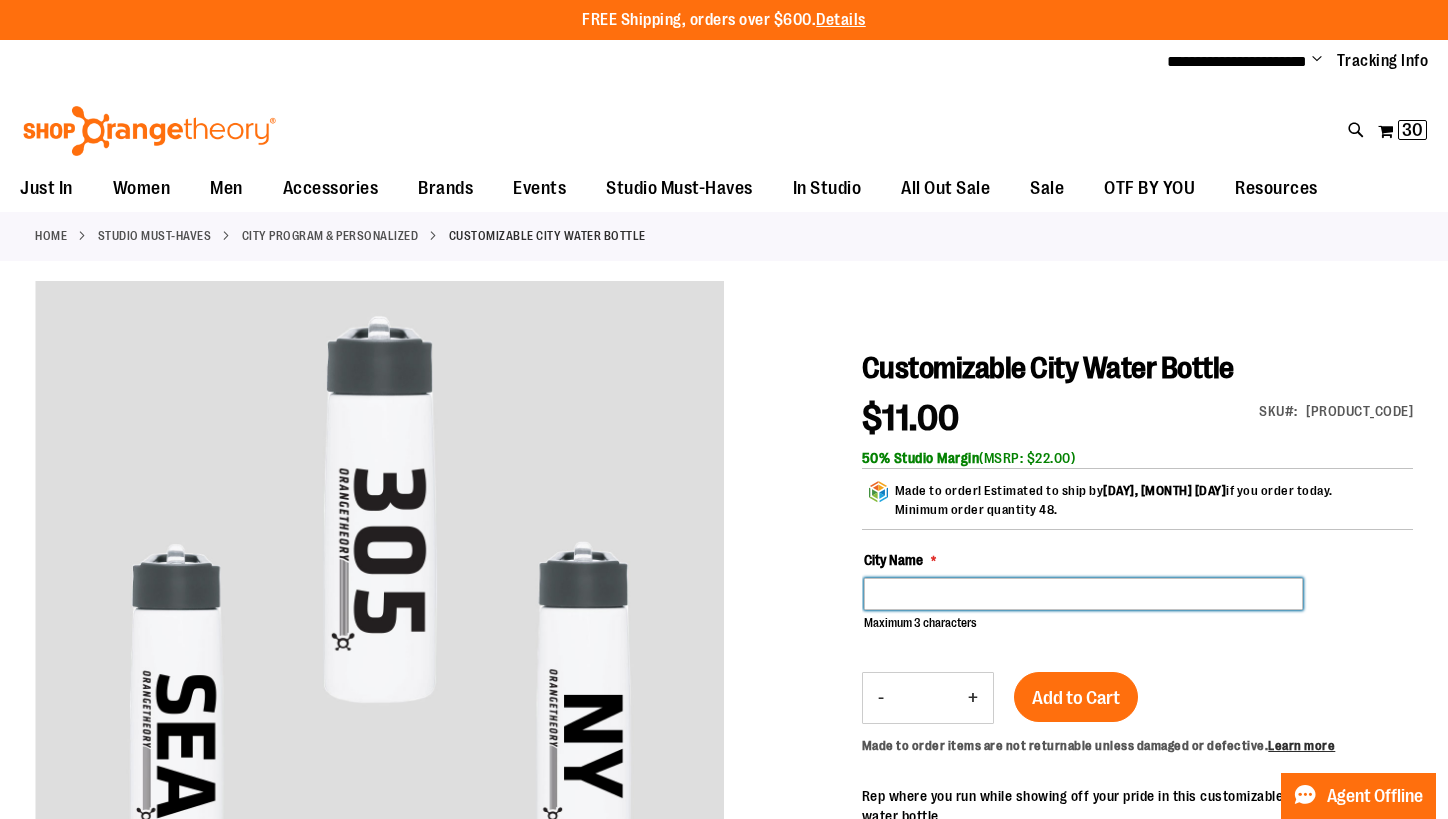 click on "City Name" at bounding box center (1083, 594) 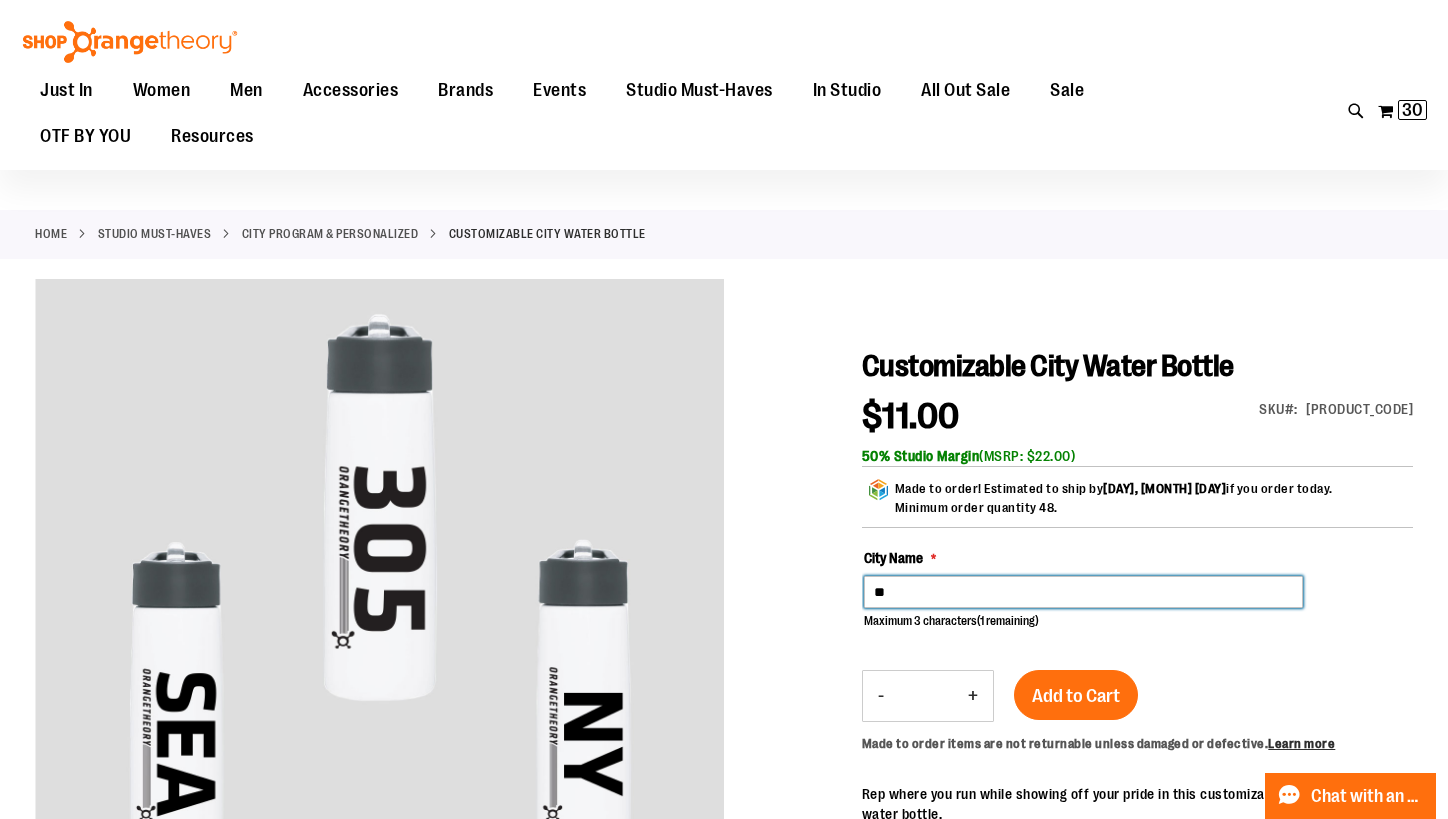 scroll, scrollTop: 299, scrollLeft: 0, axis: vertical 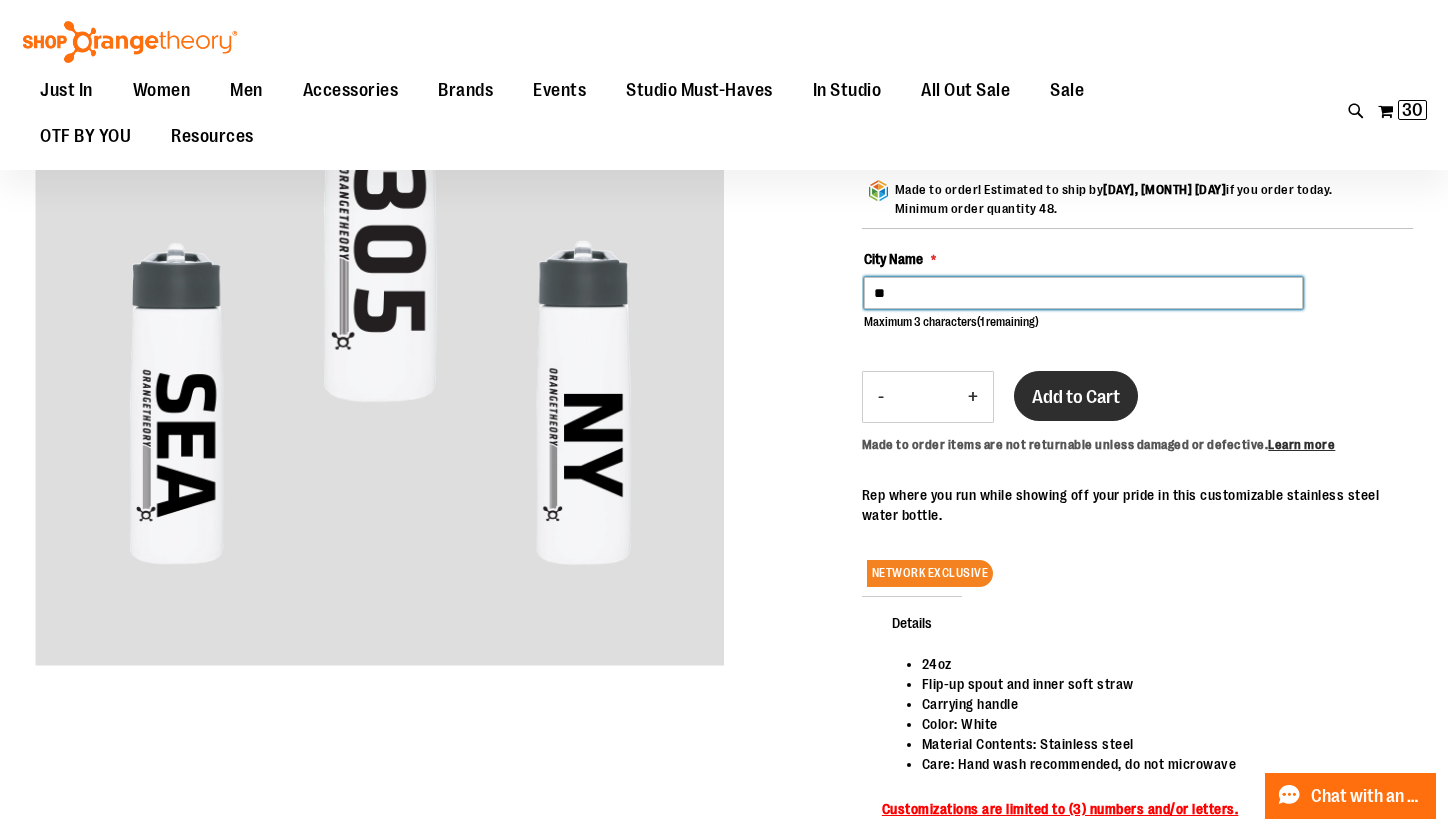 type on "**" 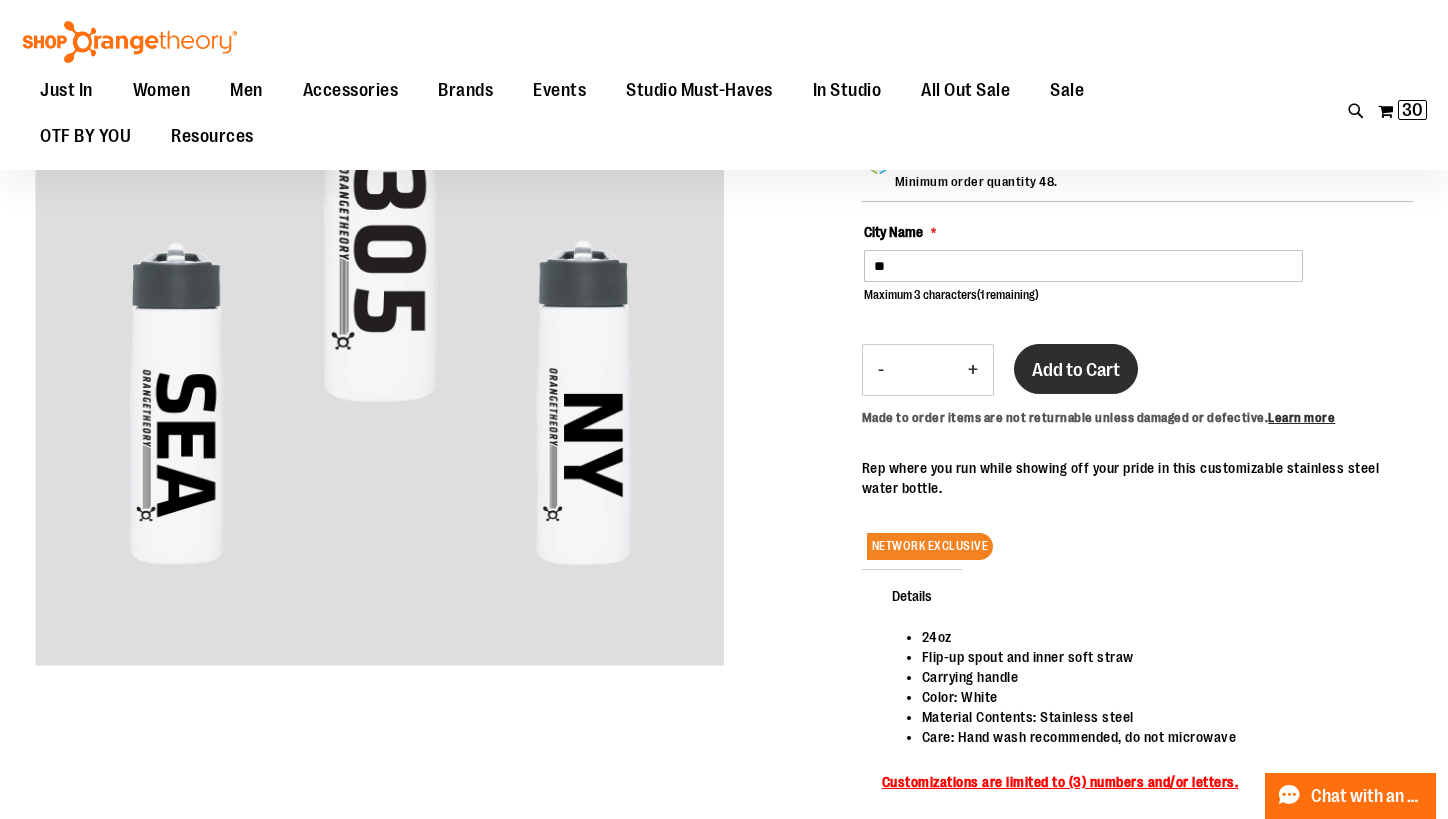 click on "Add to Cart" at bounding box center [1076, 381] 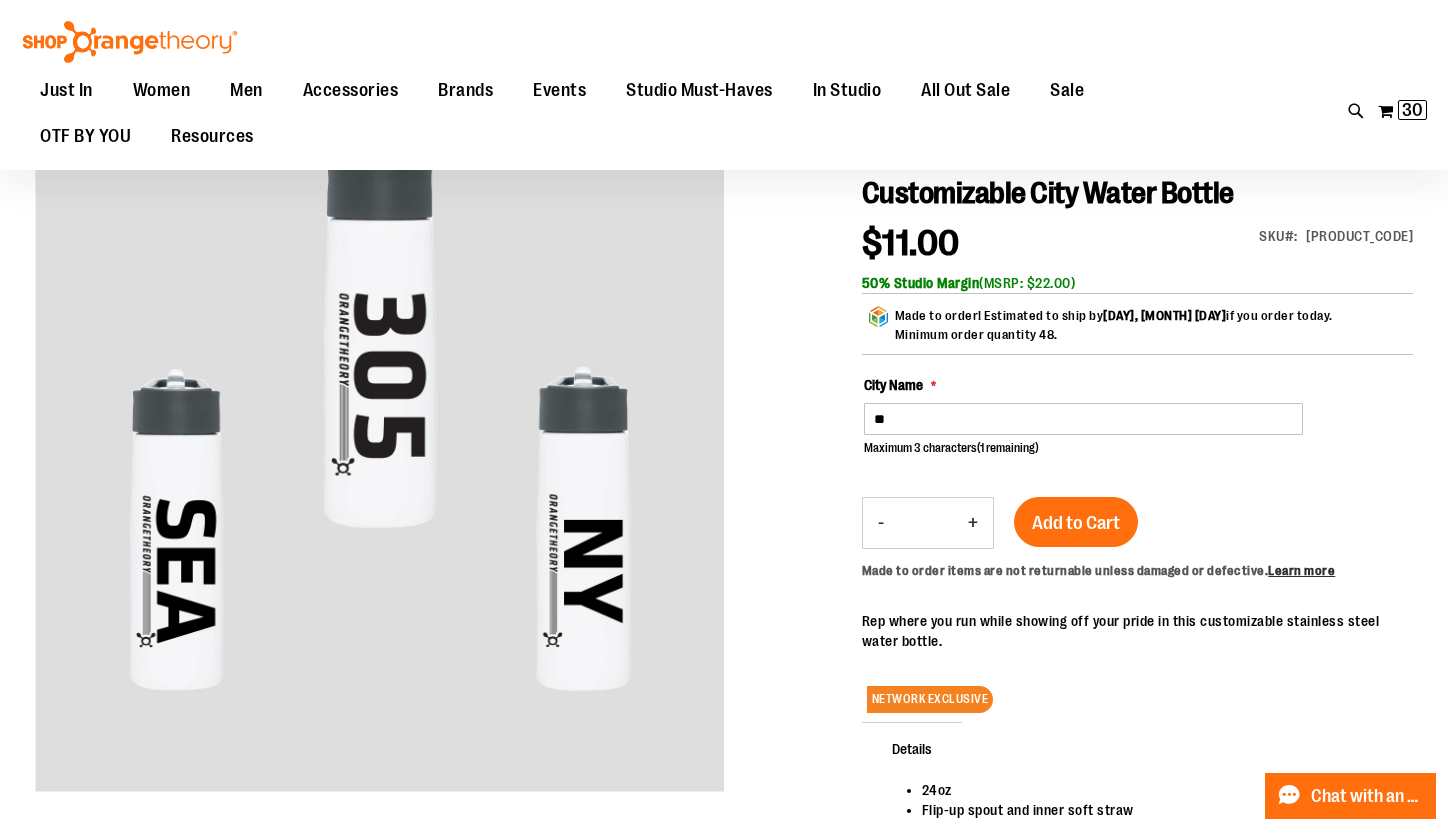 scroll, scrollTop: 0, scrollLeft: 0, axis: both 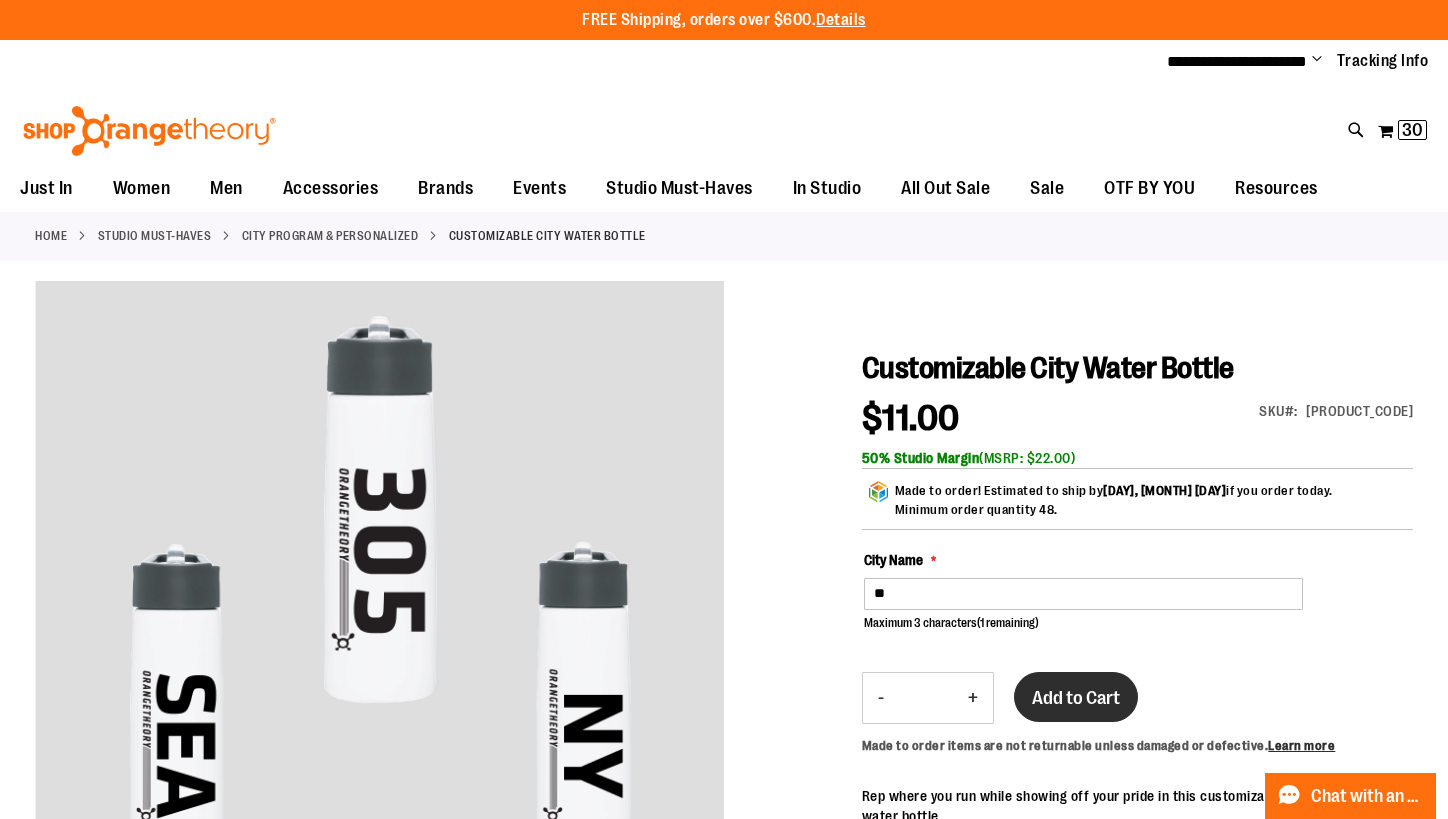 click on "Add to Cart" at bounding box center (1076, 697) 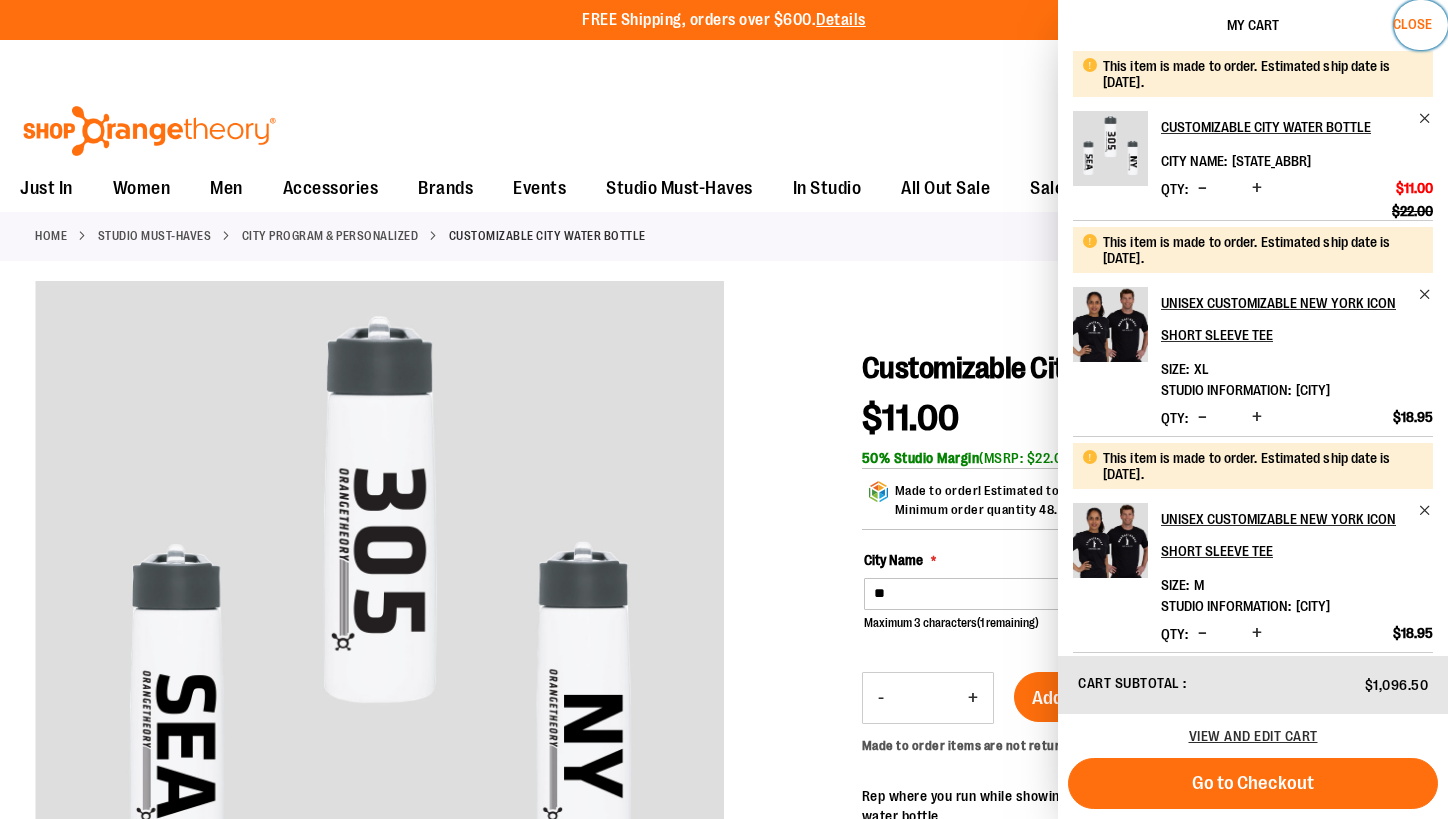 click on "Close" at bounding box center (1412, 24) 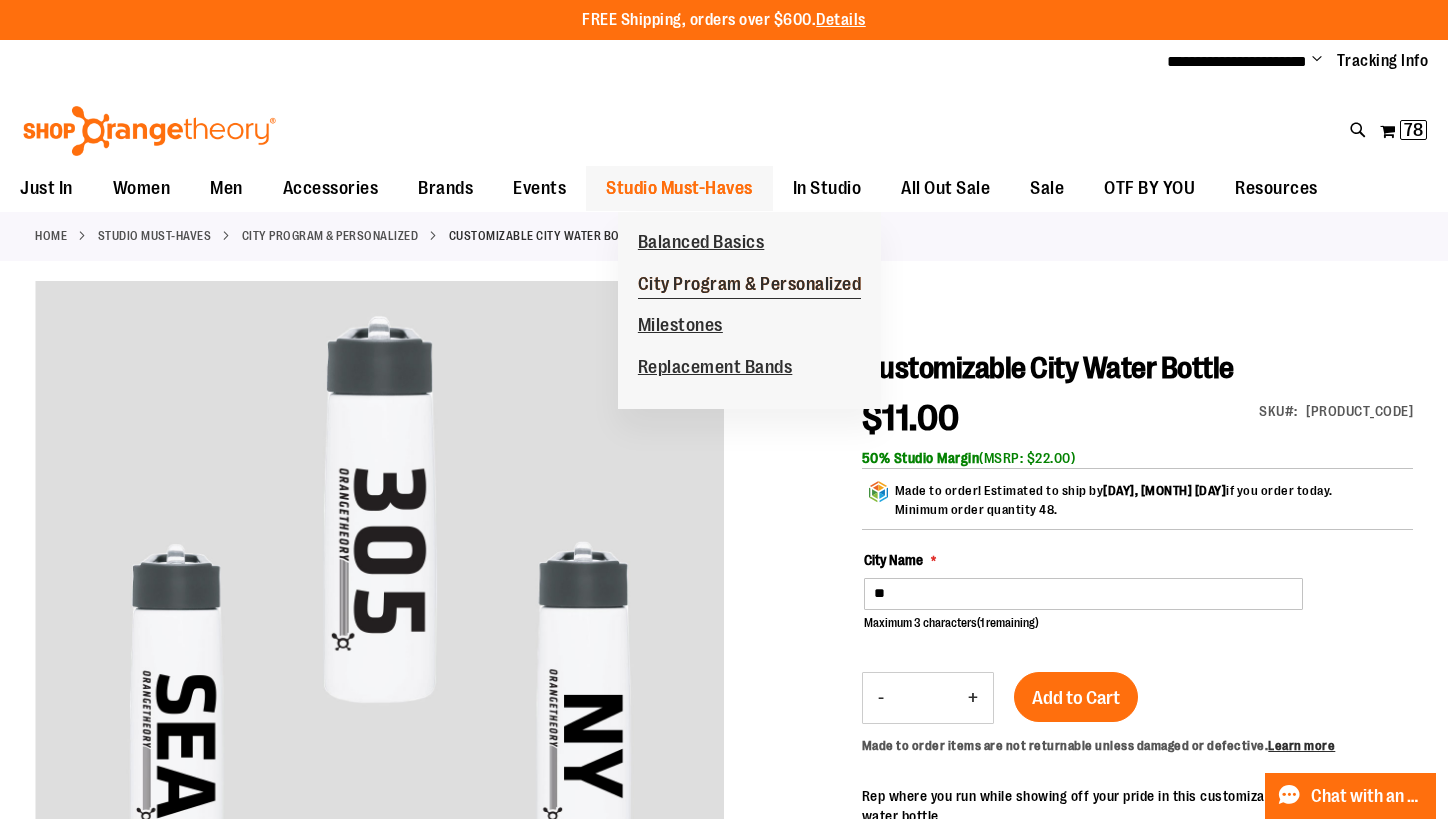 click on "City Program & Personalized" at bounding box center (750, 286) 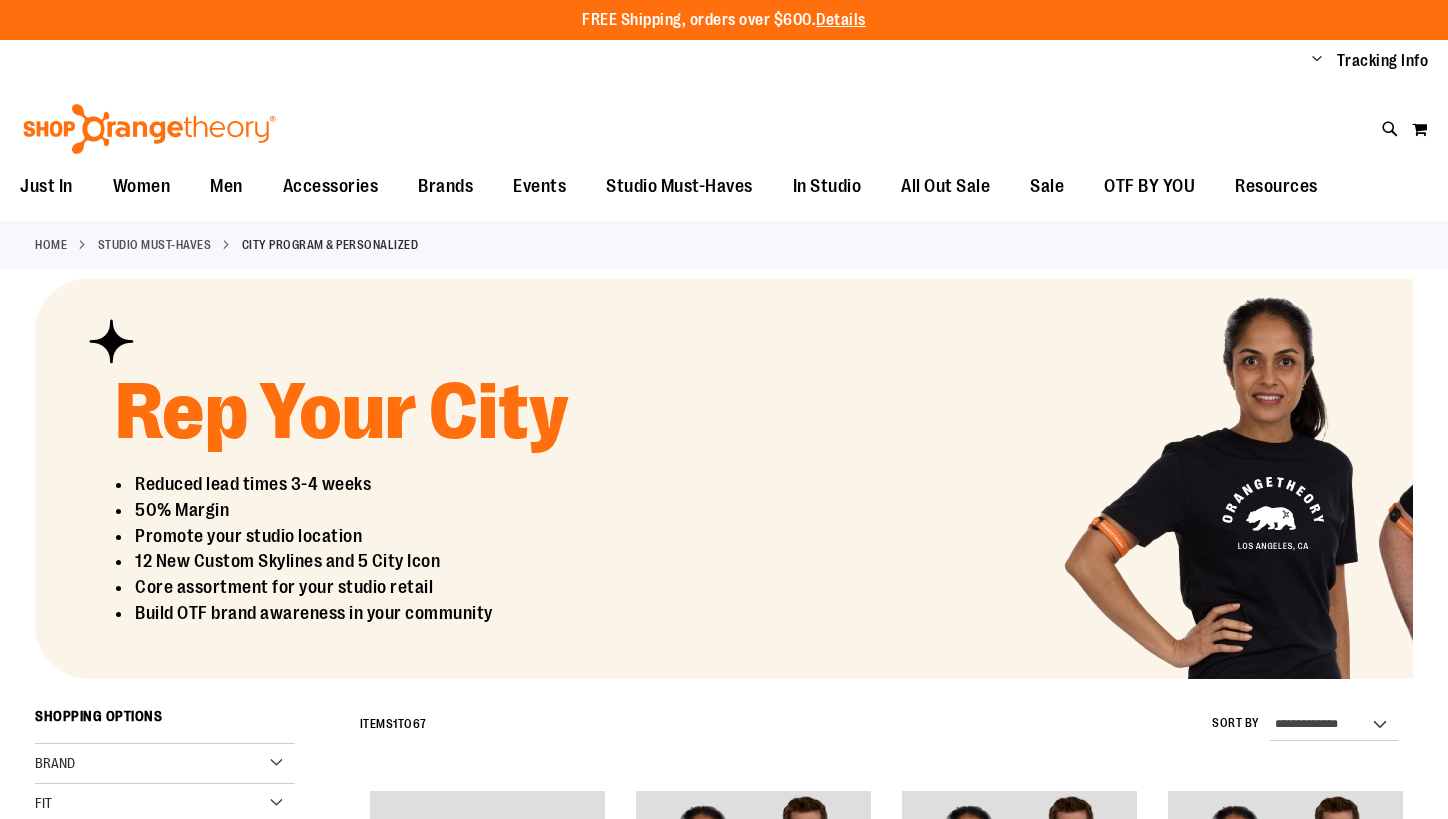 scroll, scrollTop: 0, scrollLeft: 0, axis: both 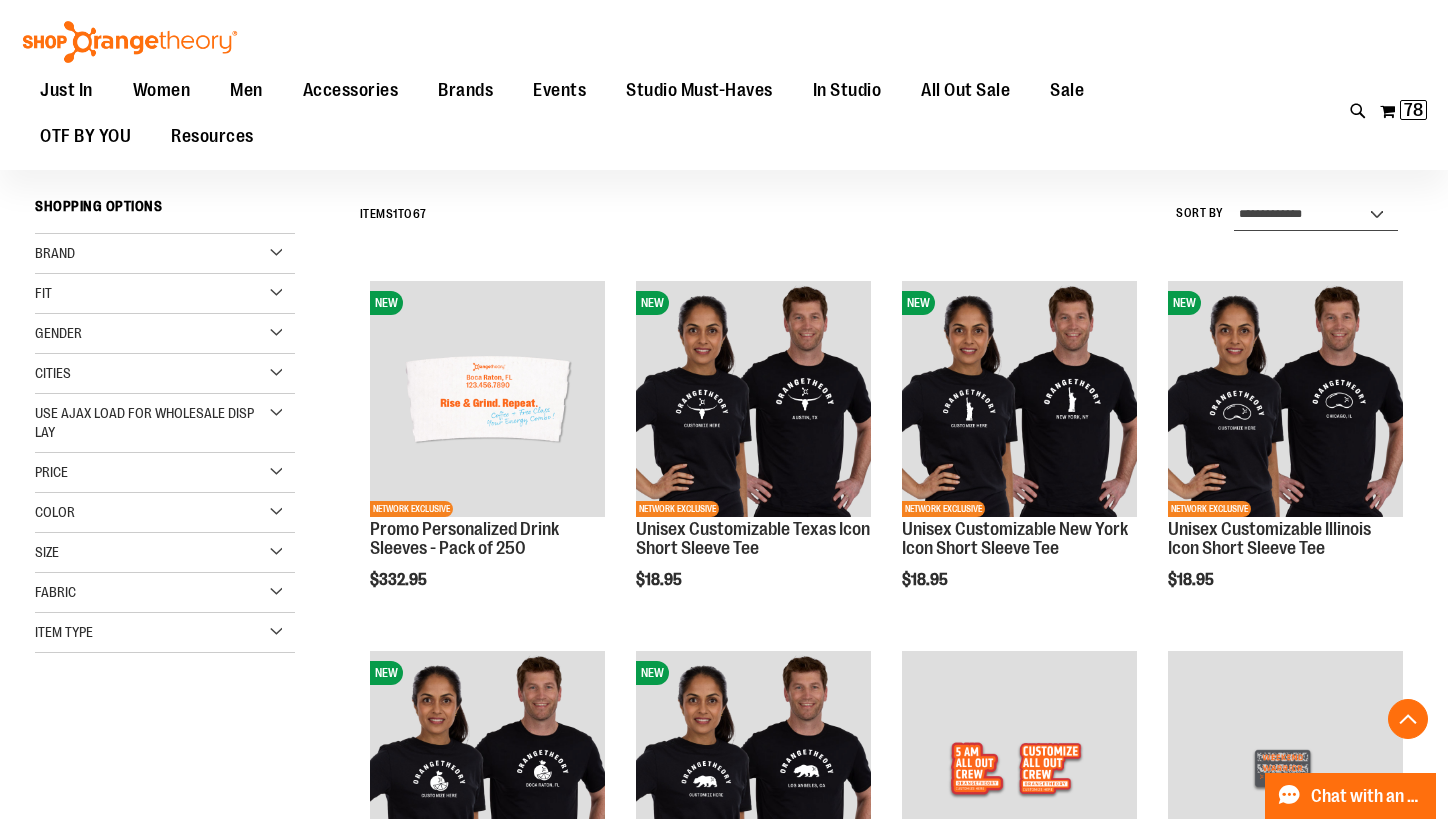 click on "**********" at bounding box center (1316, 215) 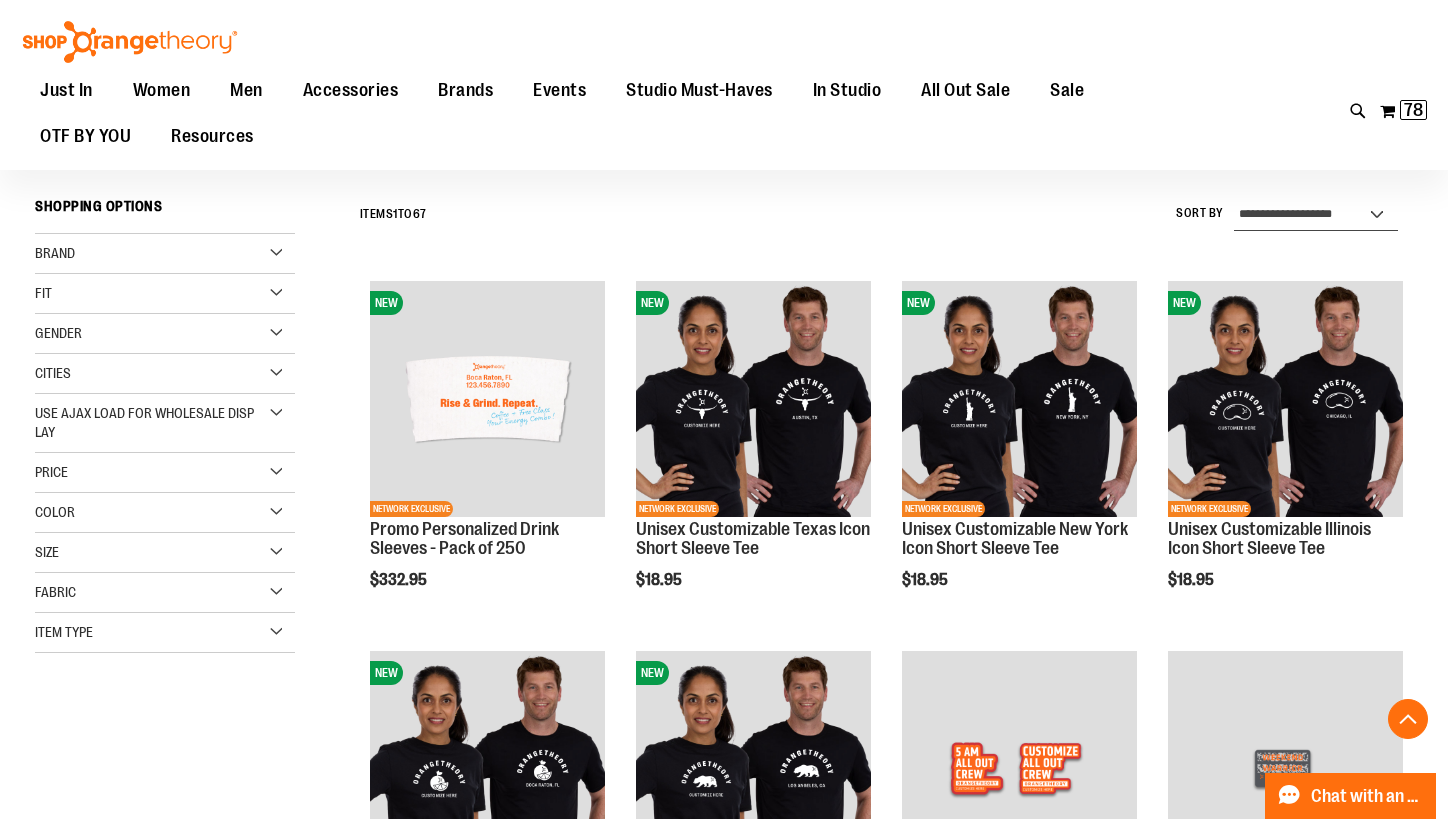 click on "**********" at bounding box center [1316, 215] 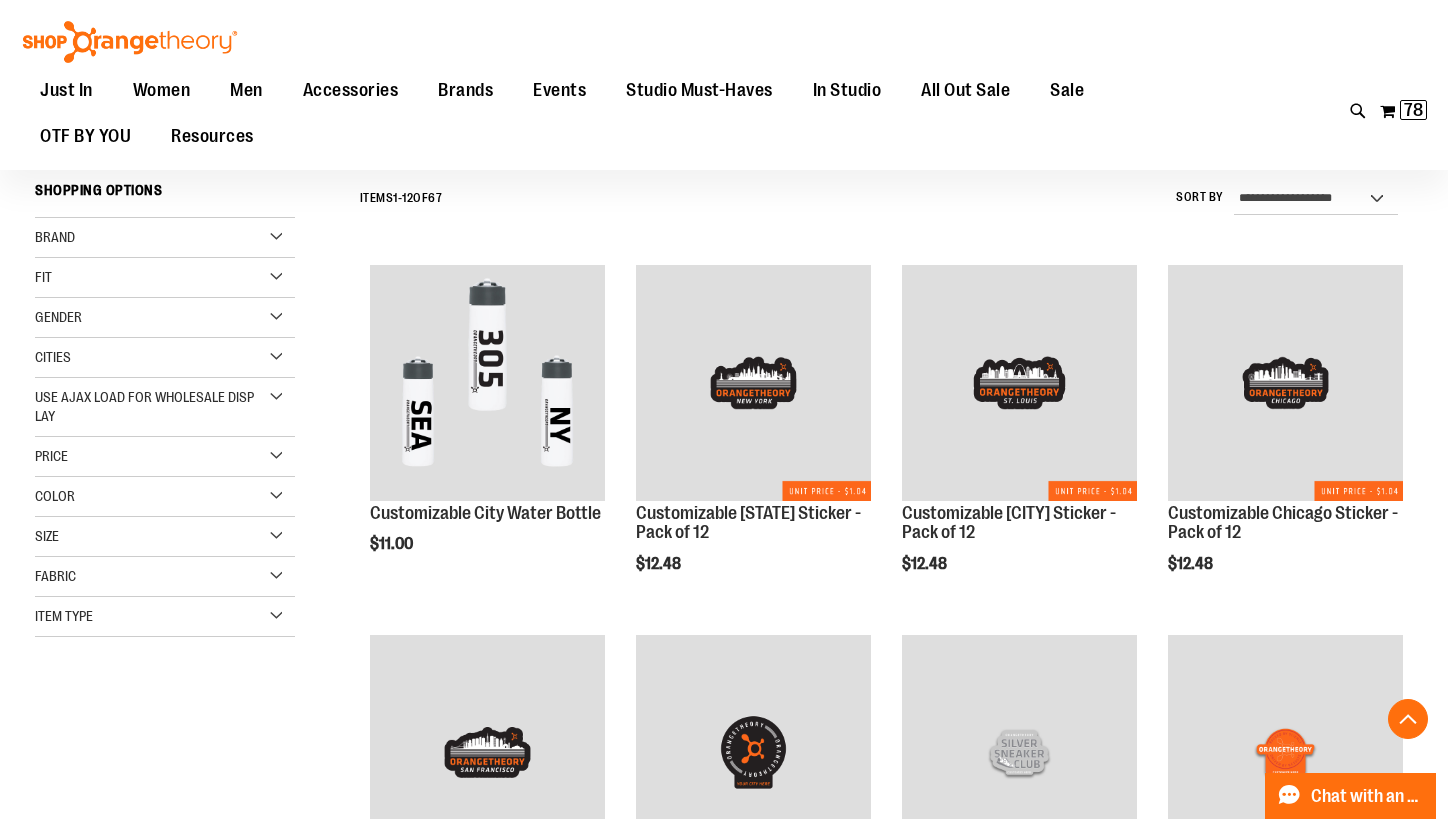 scroll, scrollTop: 519, scrollLeft: 0, axis: vertical 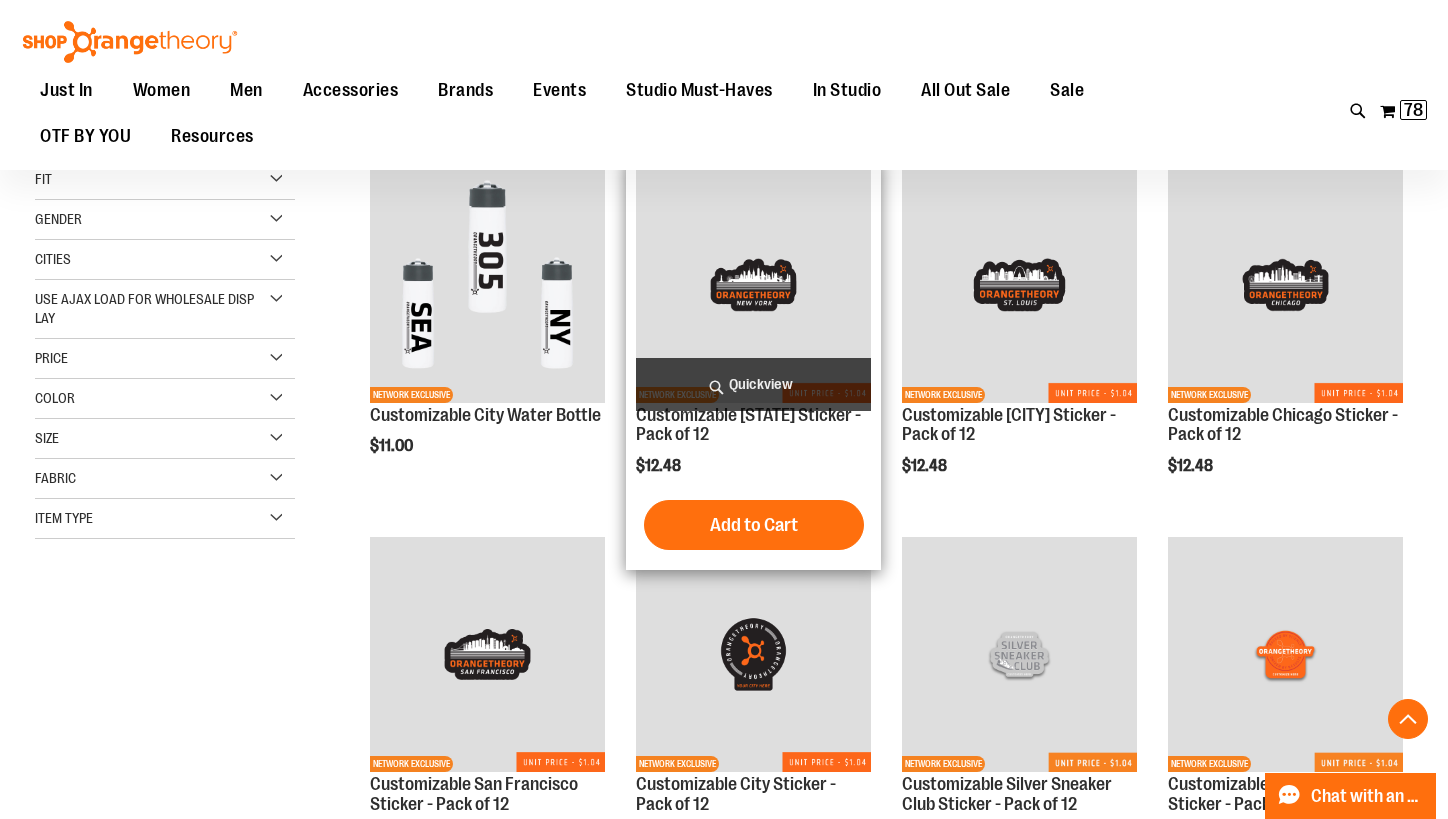 click at bounding box center [753, 284] 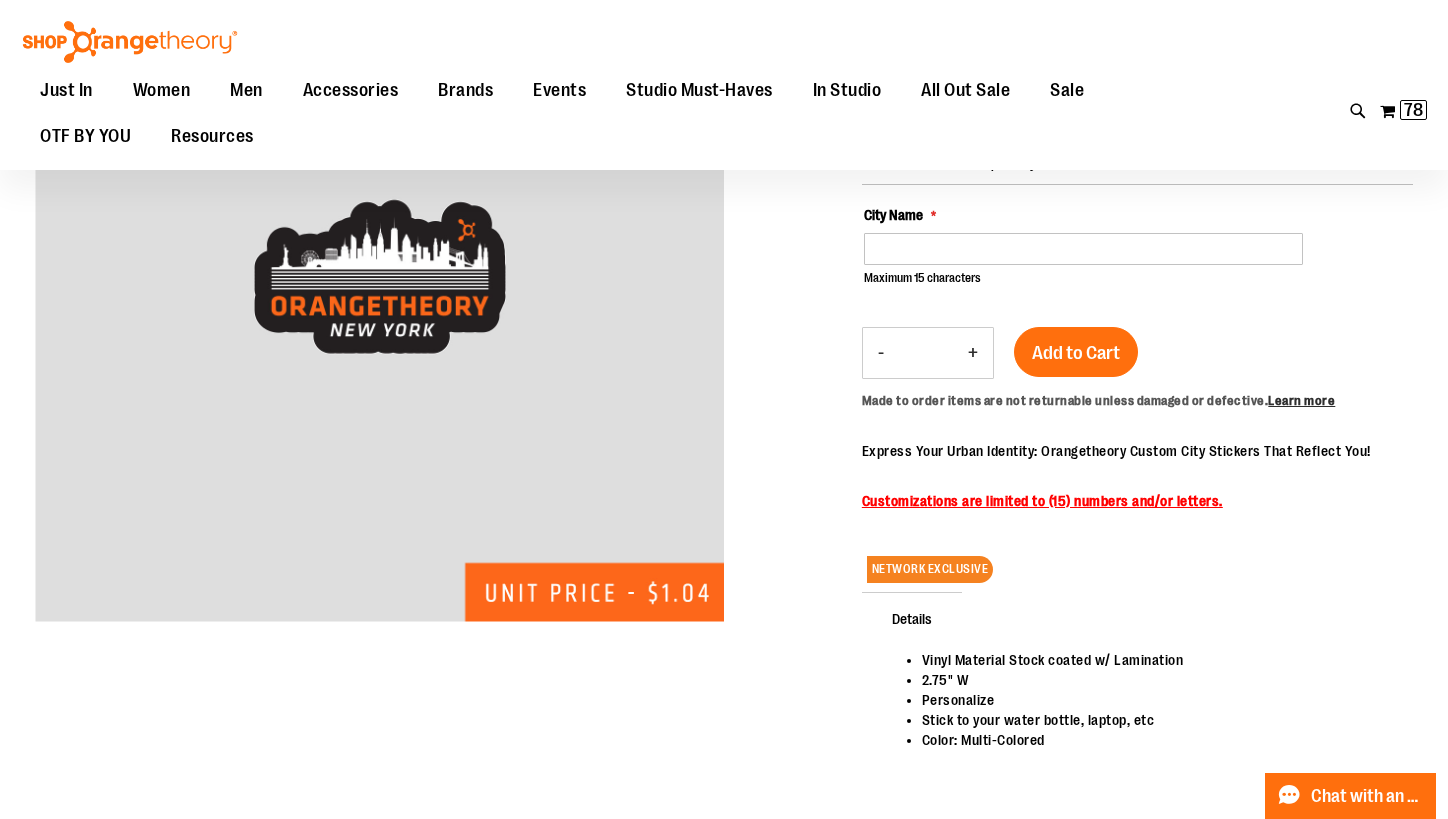 scroll, scrollTop: 99, scrollLeft: 0, axis: vertical 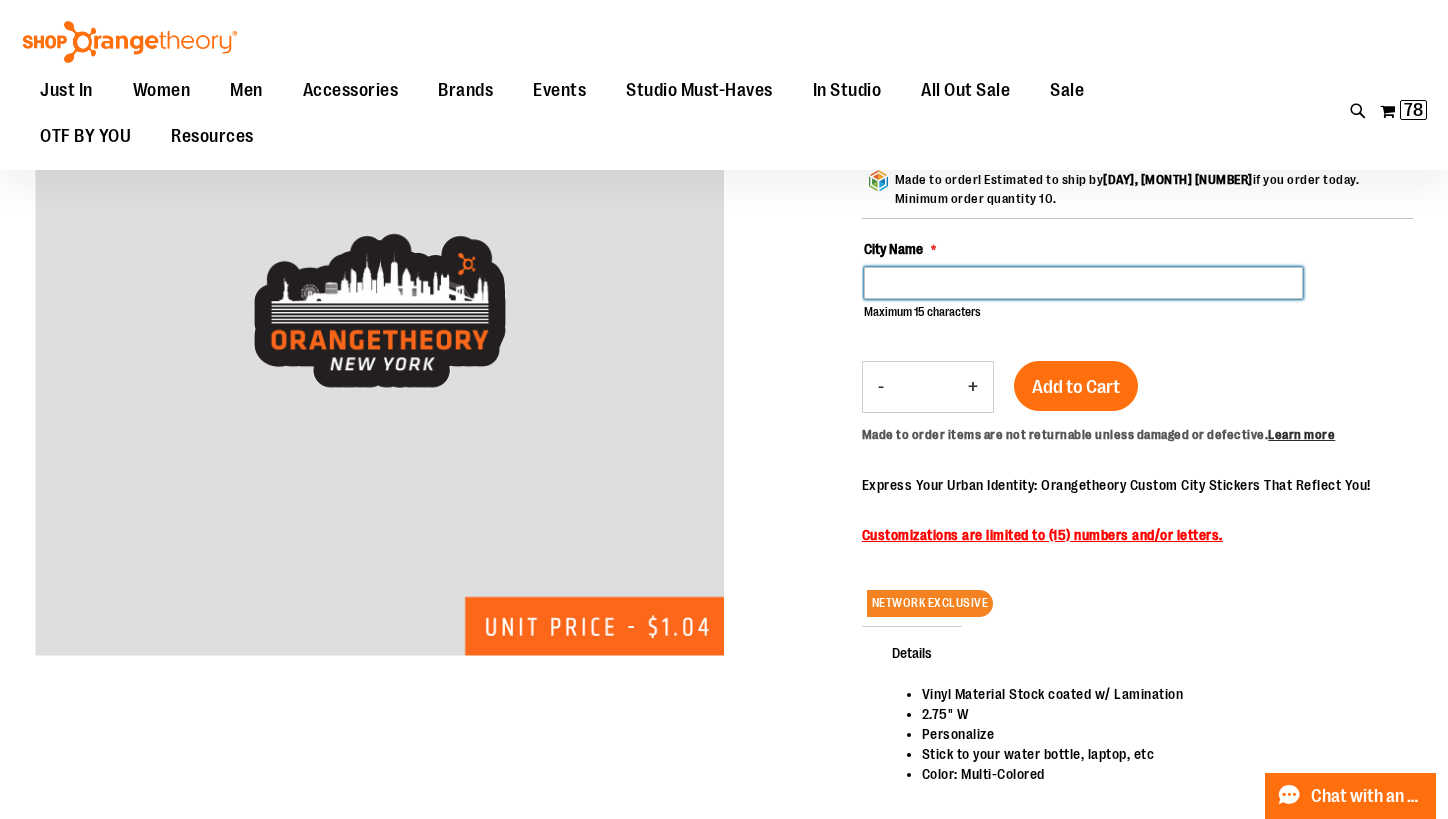 click on "City Name" at bounding box center (1083, 283) 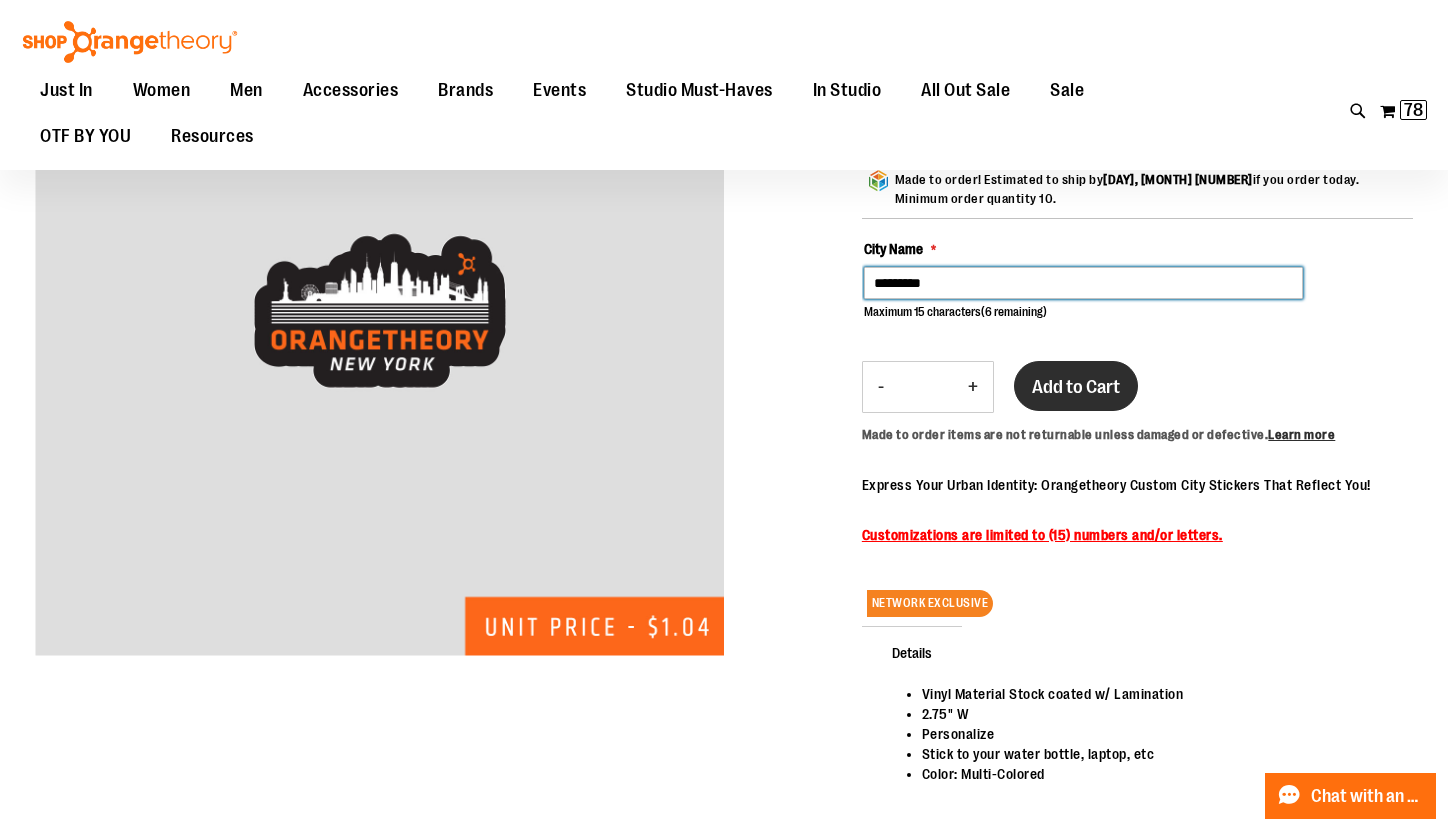 type on "*********" 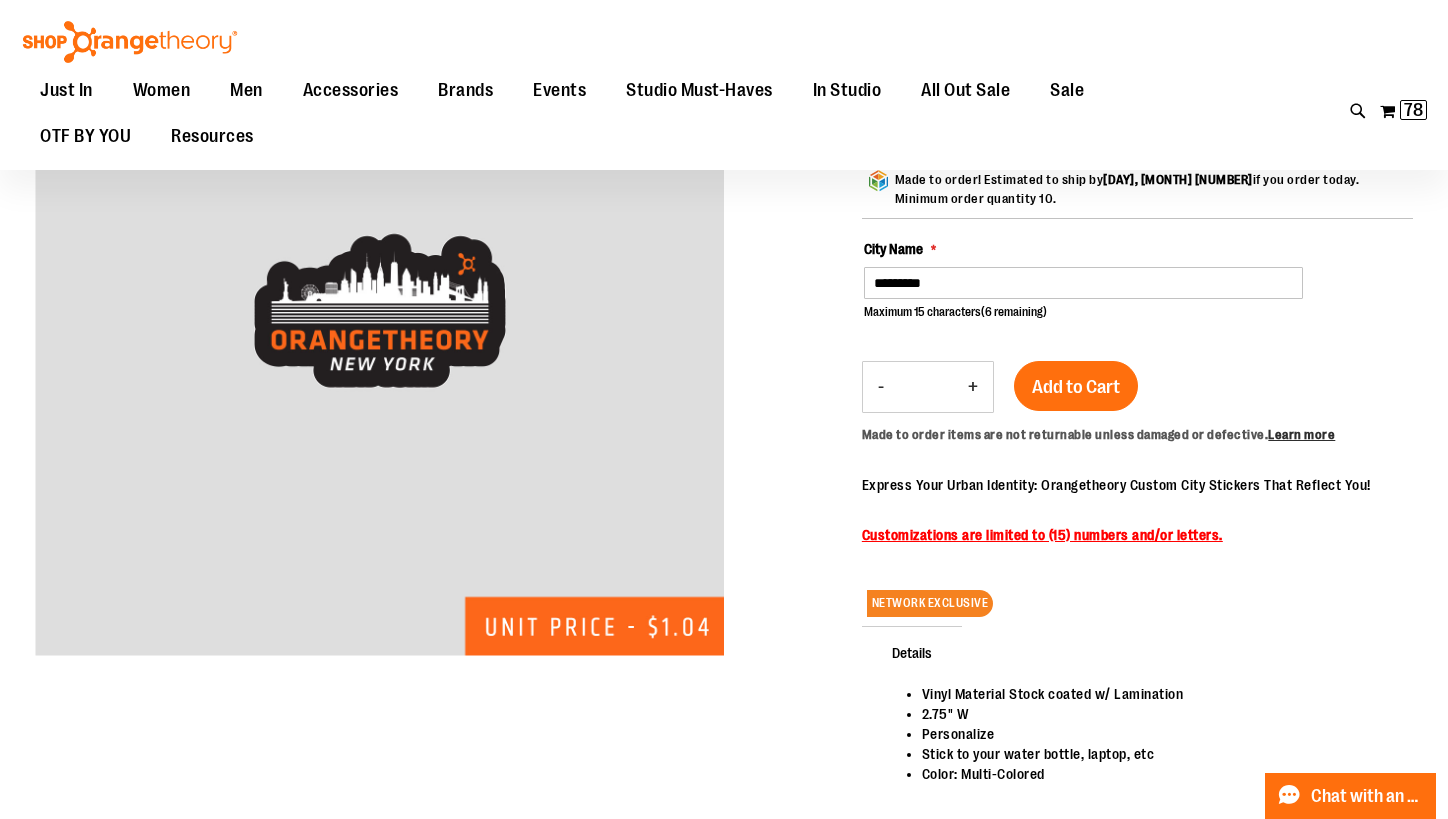 click on "Add to Cart" at bounding box center [1076, 398] 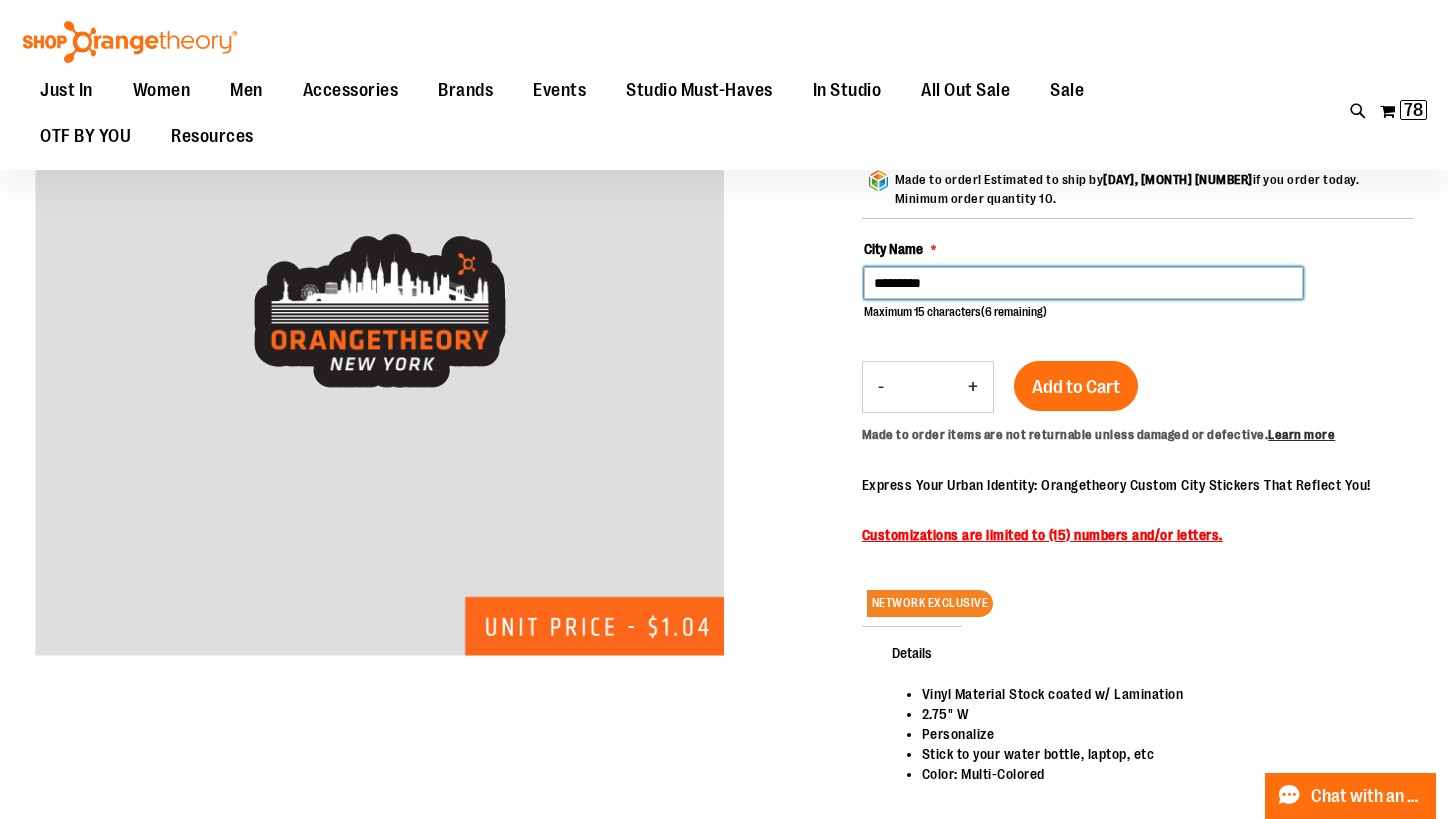 click on "City Name
*********
Maximum 15 characters                 (6 remaining)" at bounding box center [1138, 280] 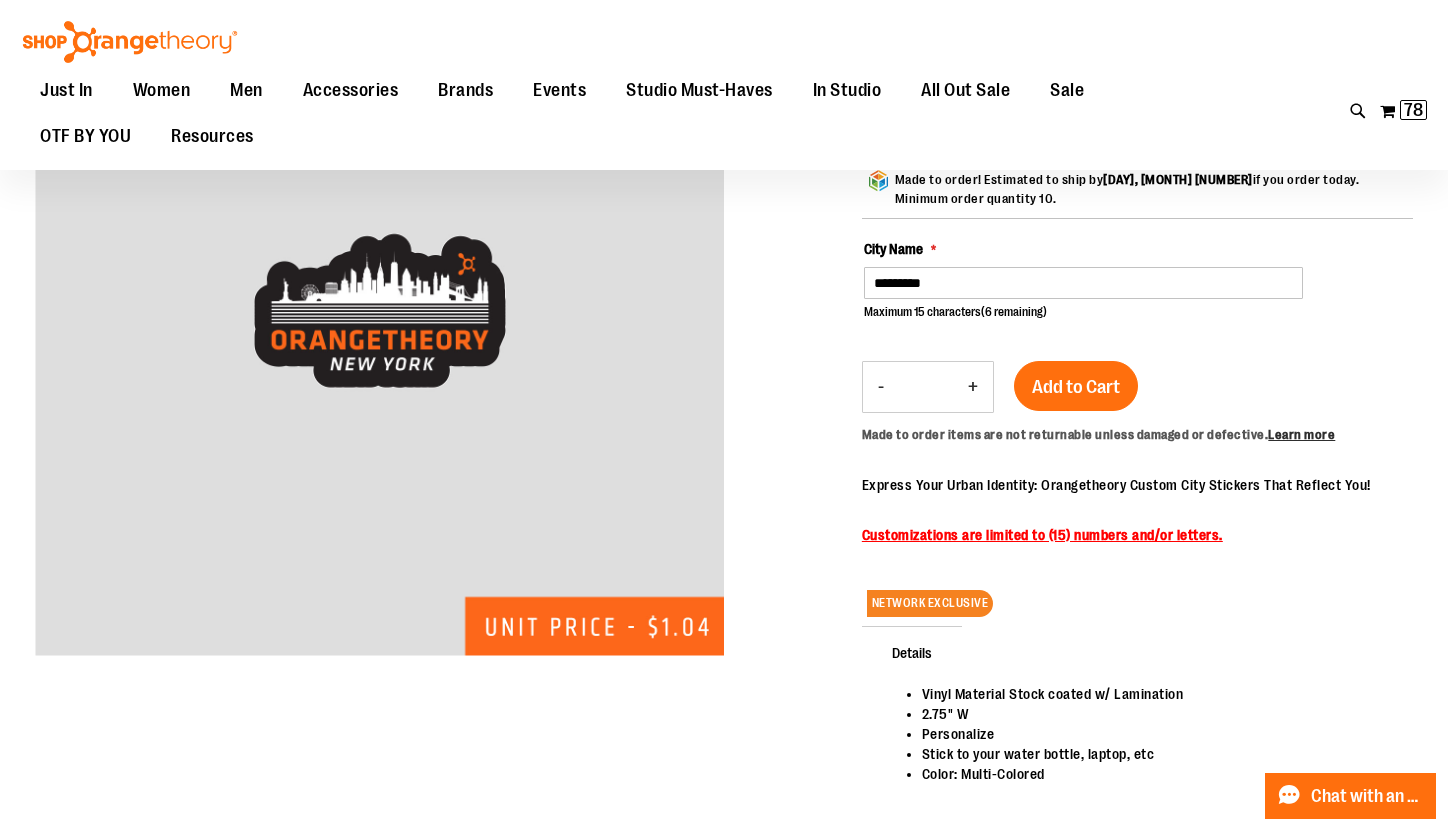 click on "Add to Cart" at bounding box center (1076, 387) 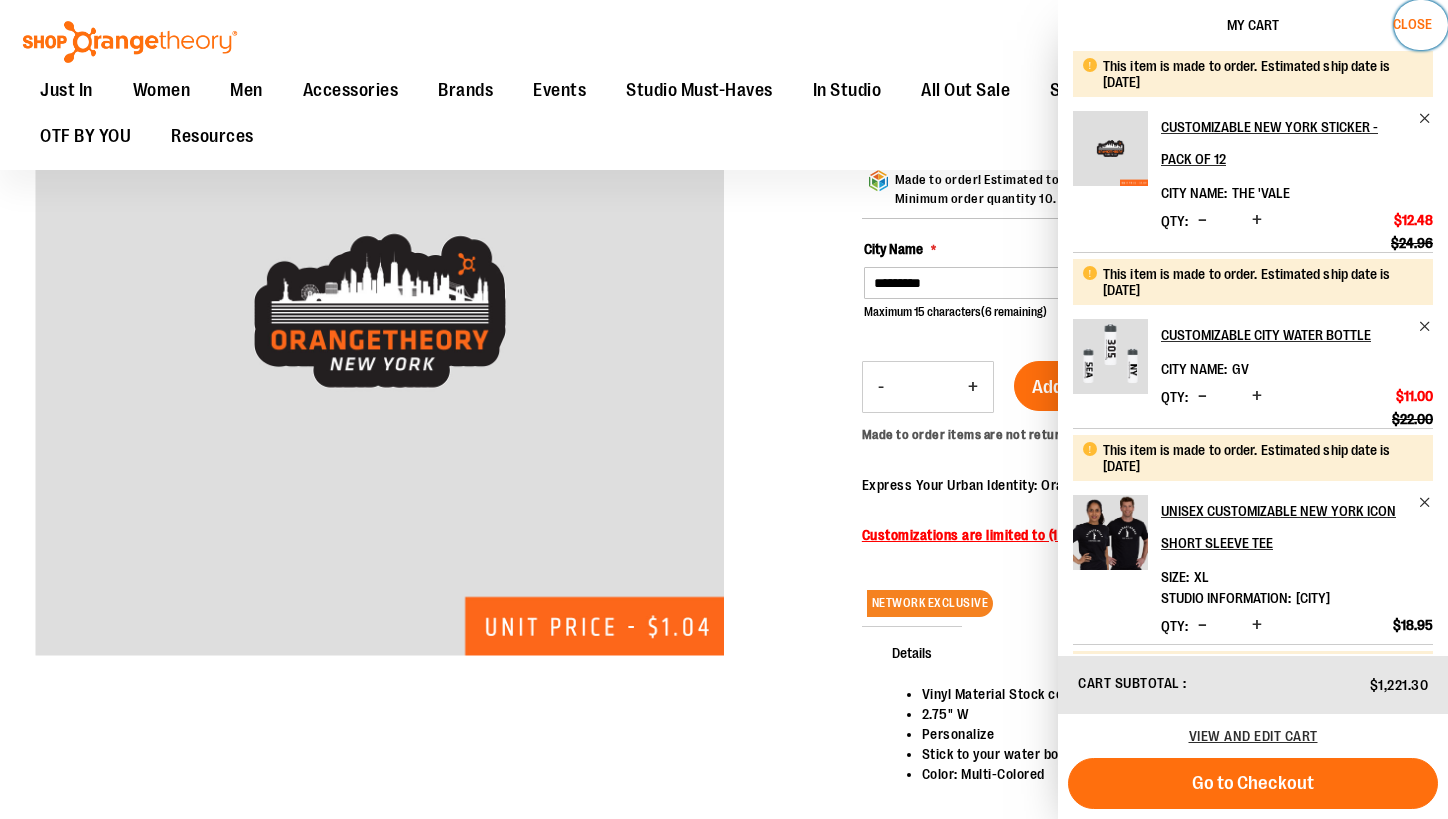 click on "Close" at bounding box center (1412, 24) 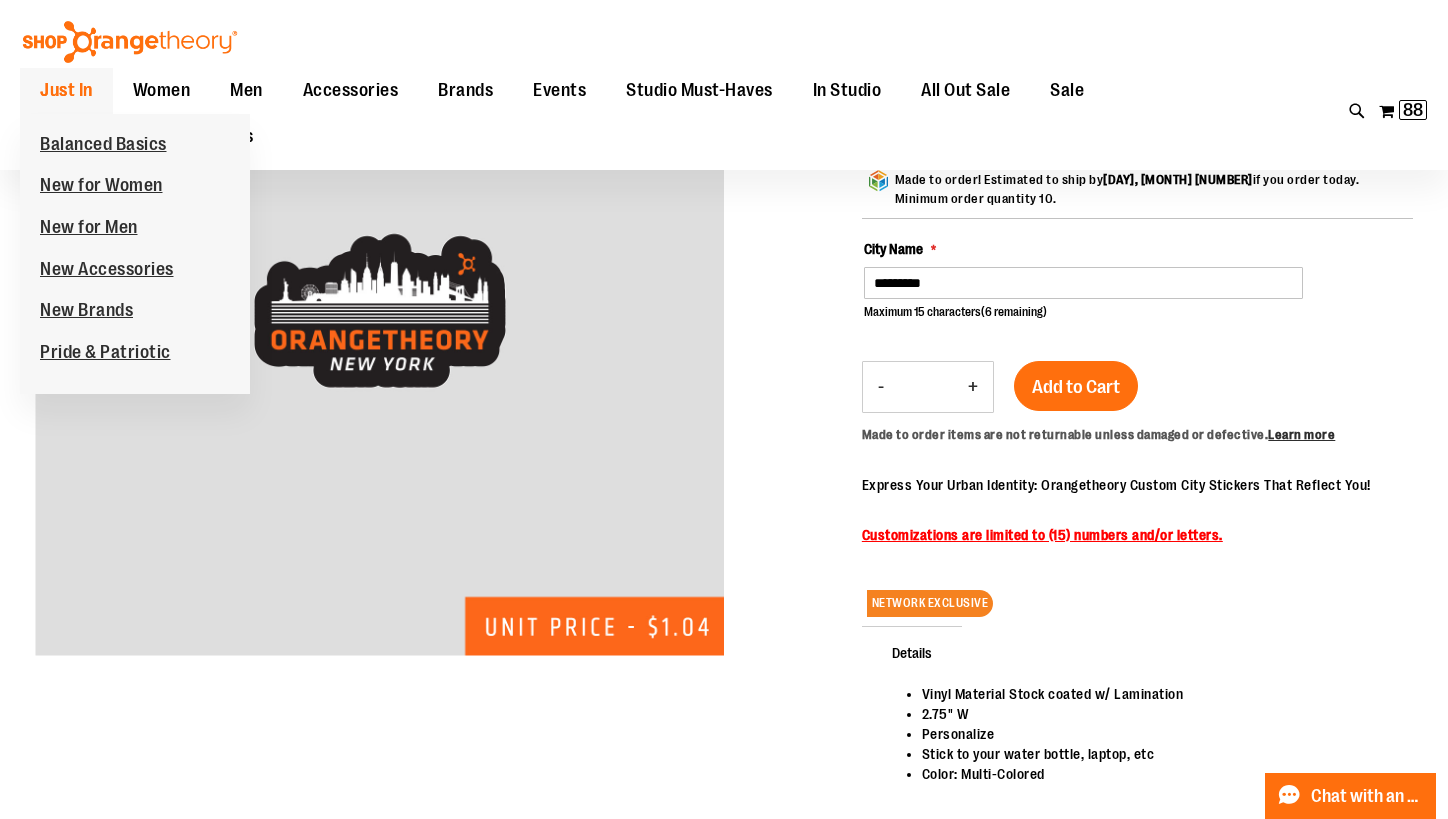 click on "Just In" at bounding box center [66, 90] 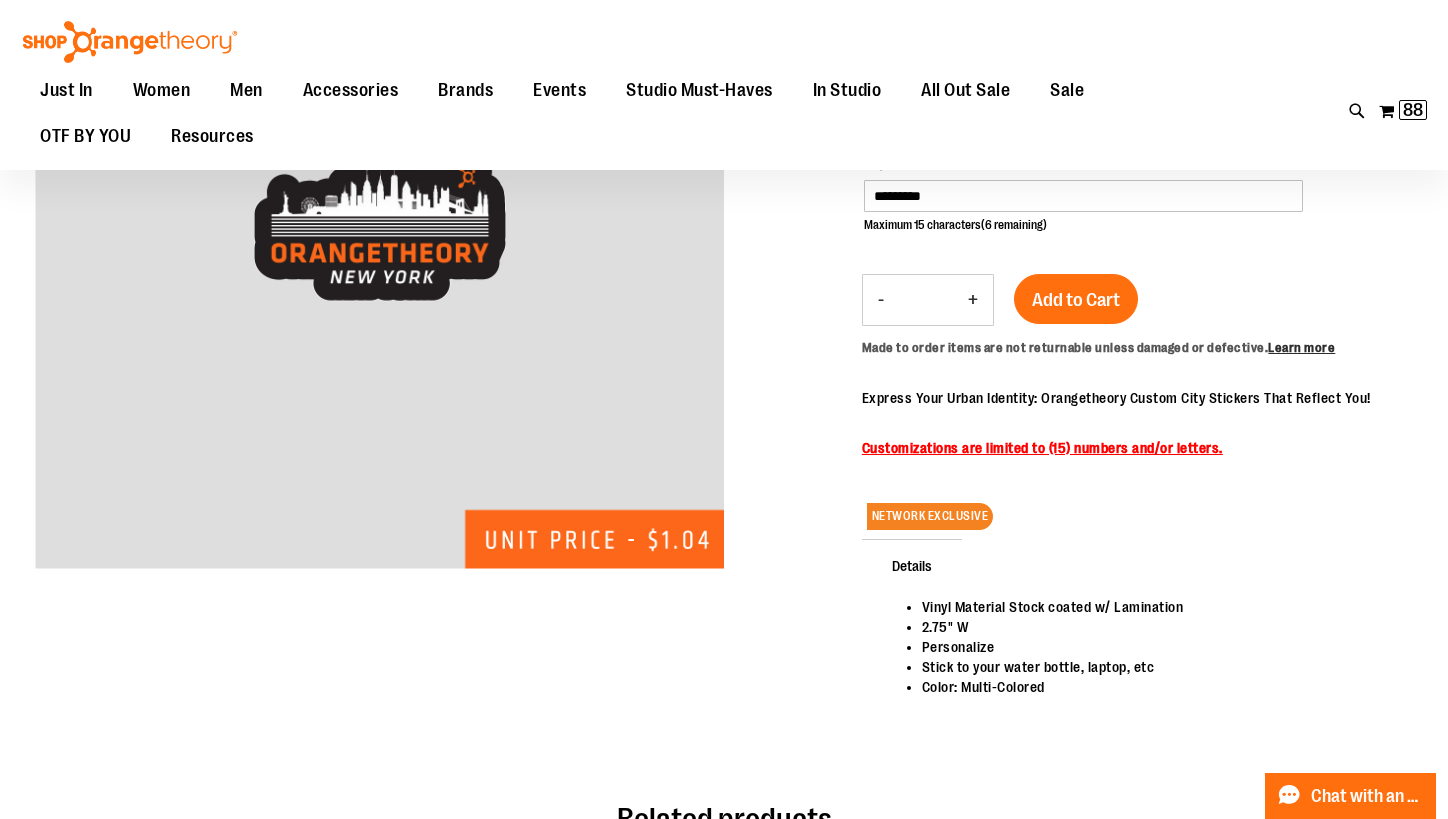 scroll, scrollTop: 299, scrollLeft: 0, axis: vertical 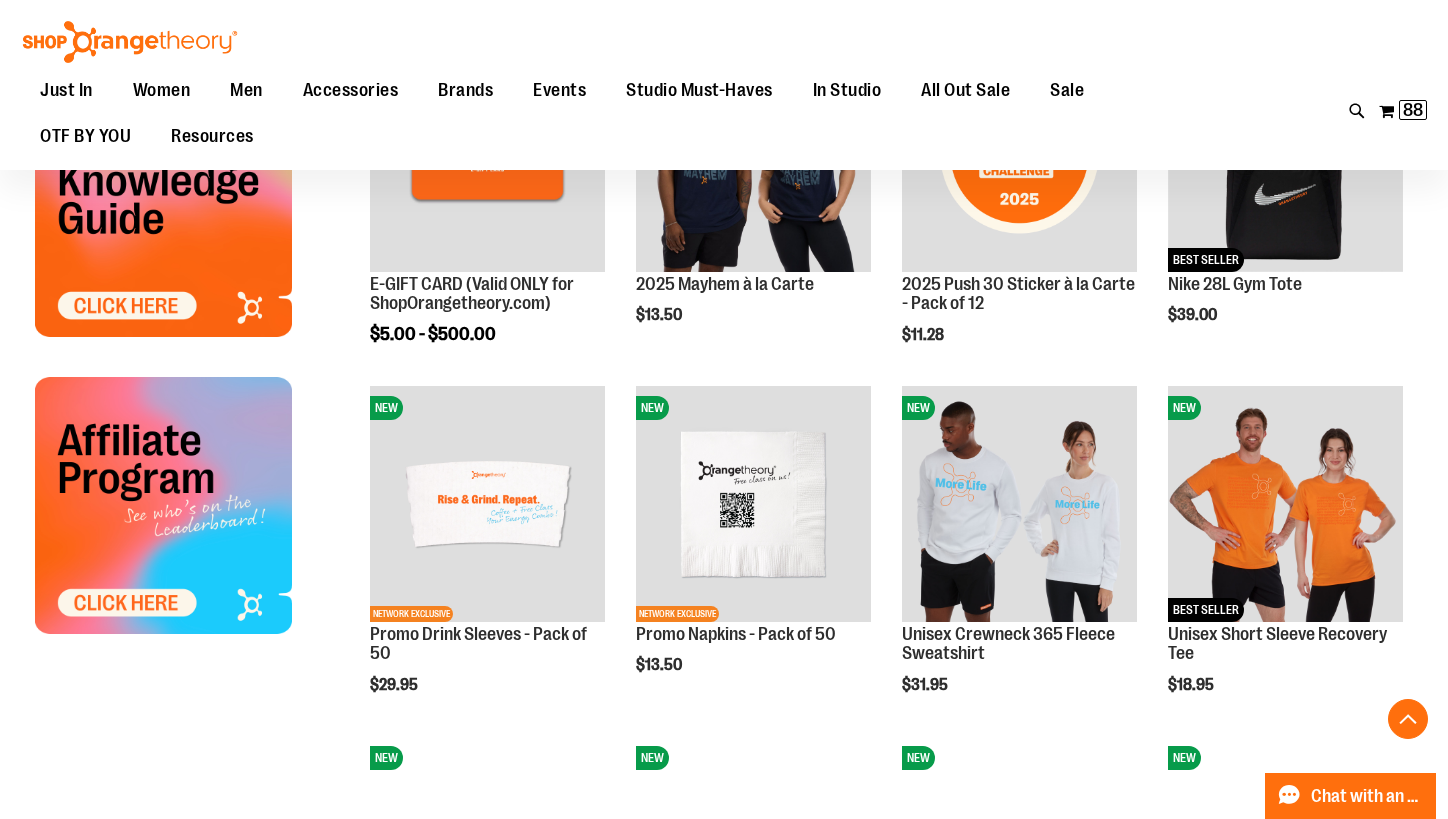 click on "**********" at bounding box center (724, 727) 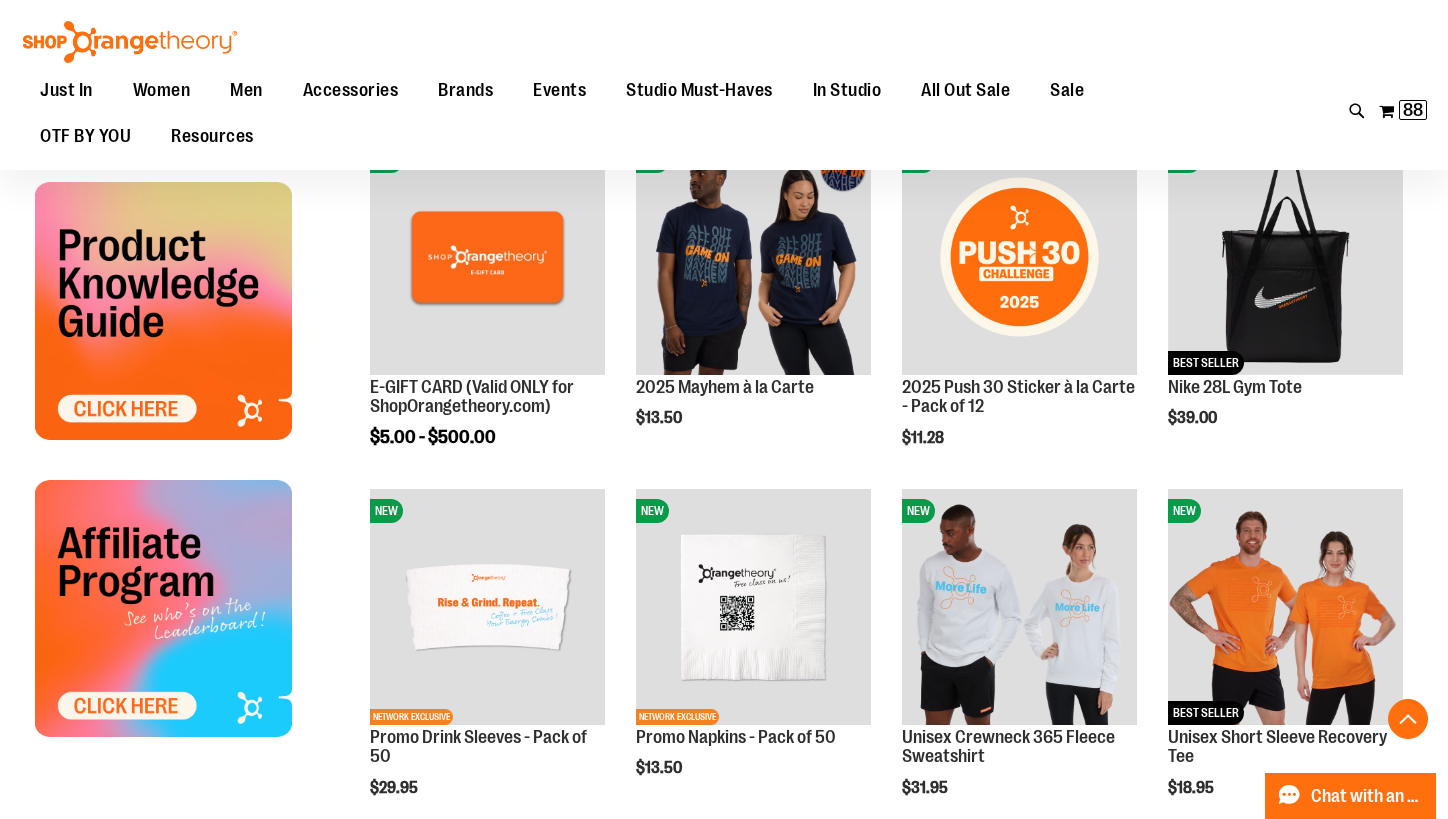 scroll, scrollTop: 300, scrollLeft: 0, axis: vertical 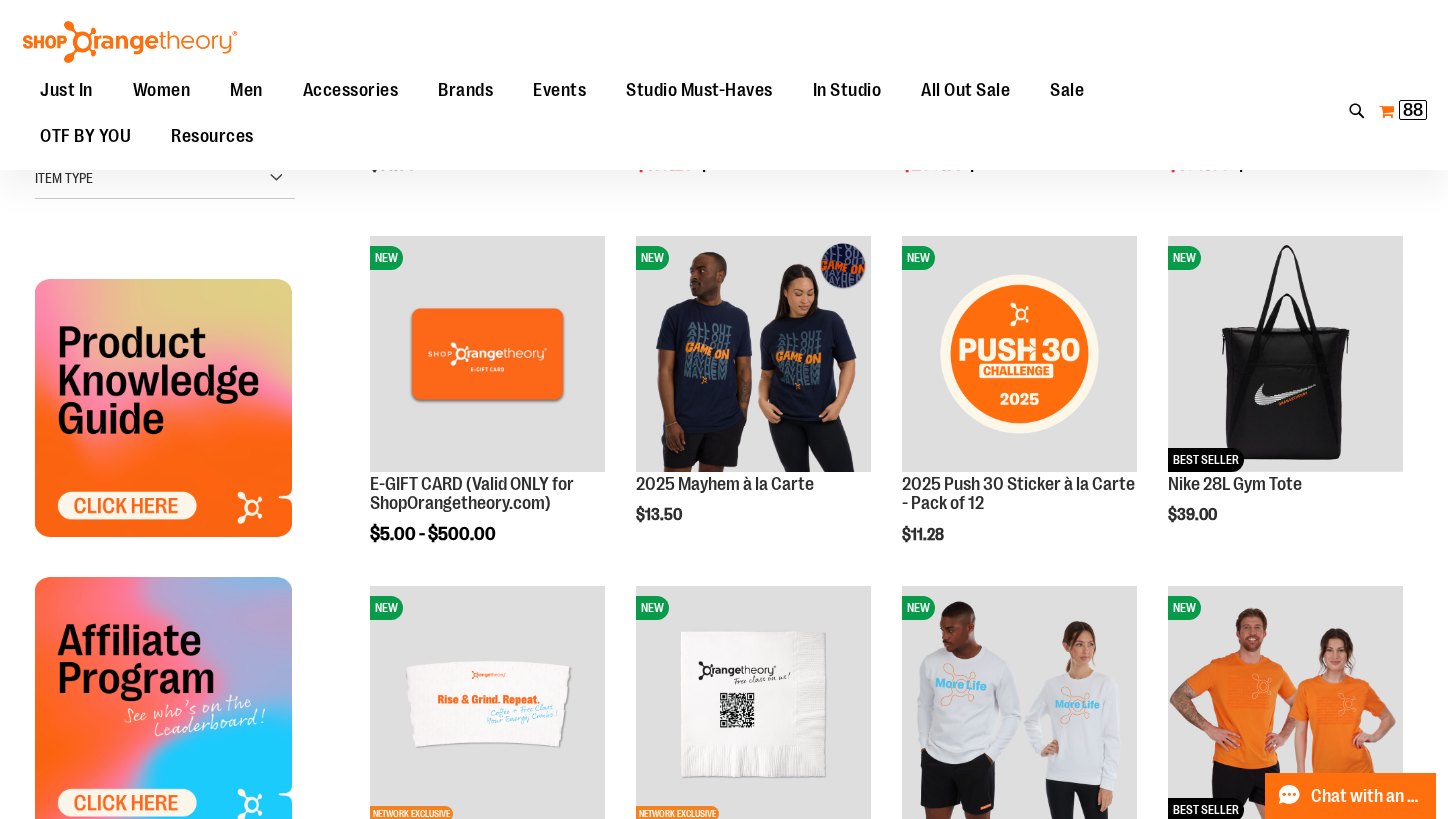 click on "88
88
items" at bounding box center [1413, 110] 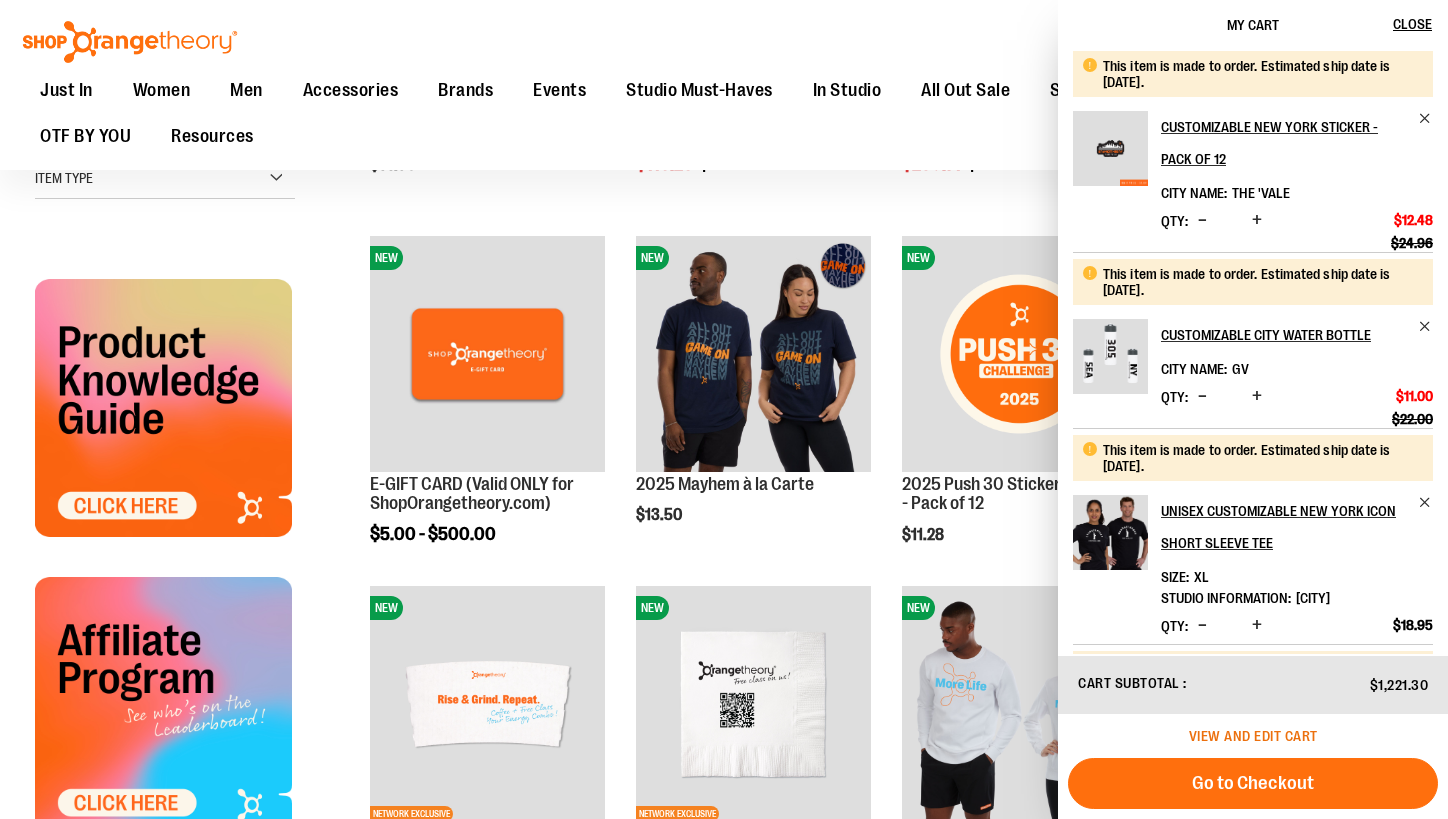 click on "View and edit cart" at bounding box center (1253, 736) 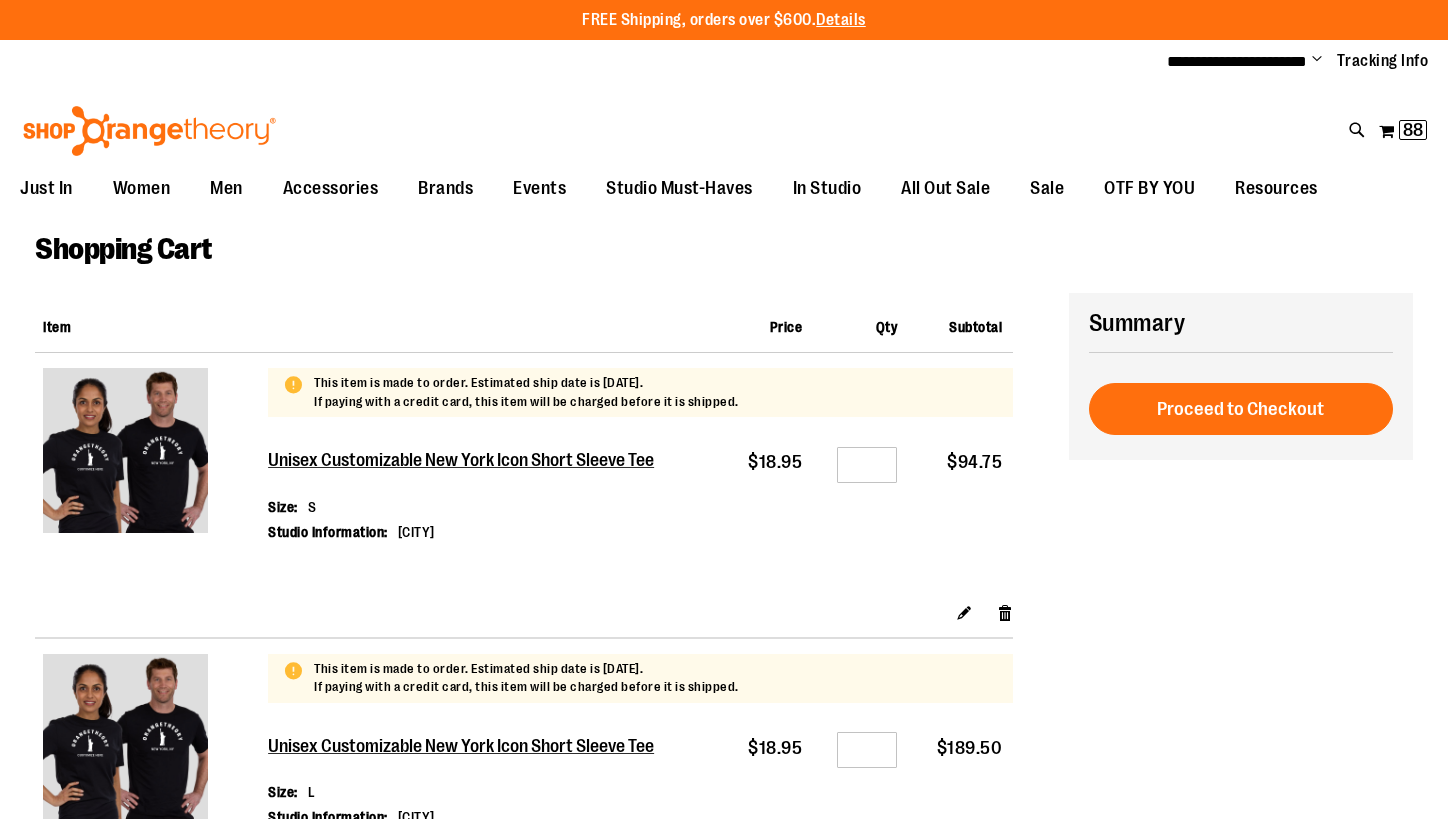 scroll, scrollTop: 0, scrollLeft: 0, axis: both 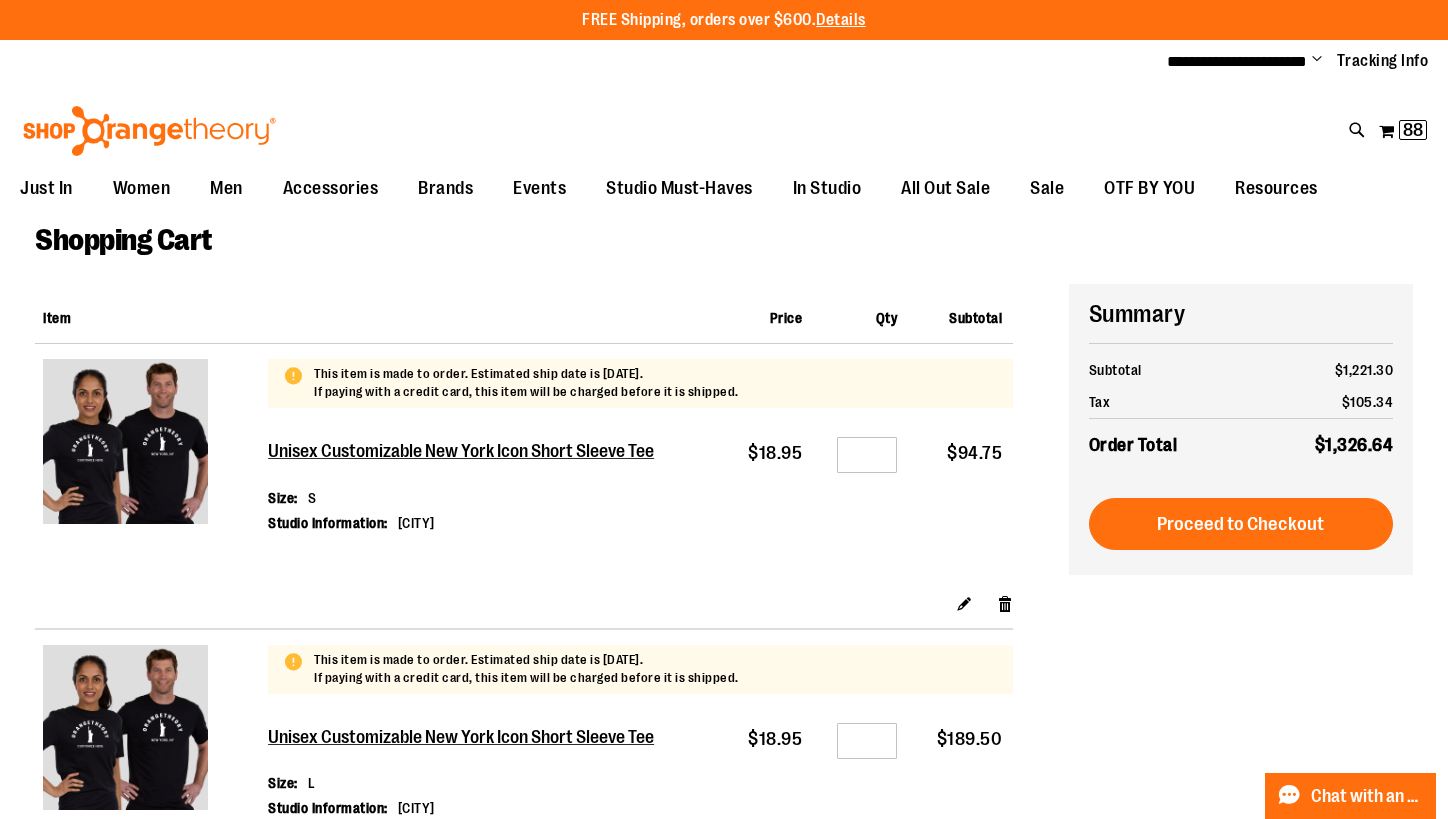 click on "Size
S
Studio Information
[CITY]" at bounding box center [463, 513] 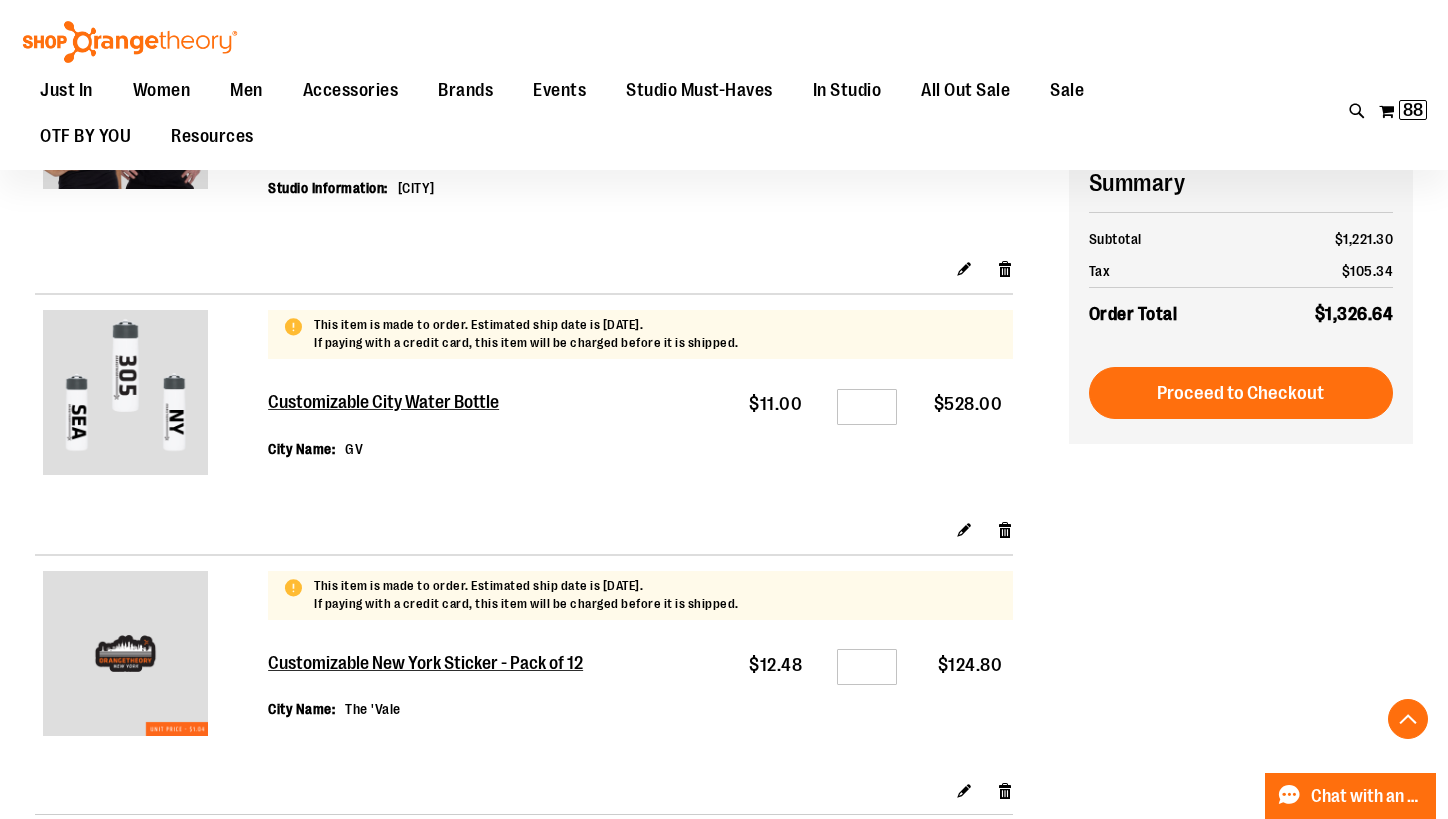 scroll, scrollTop: 1199, scrollLeft: 0, axis: vertical 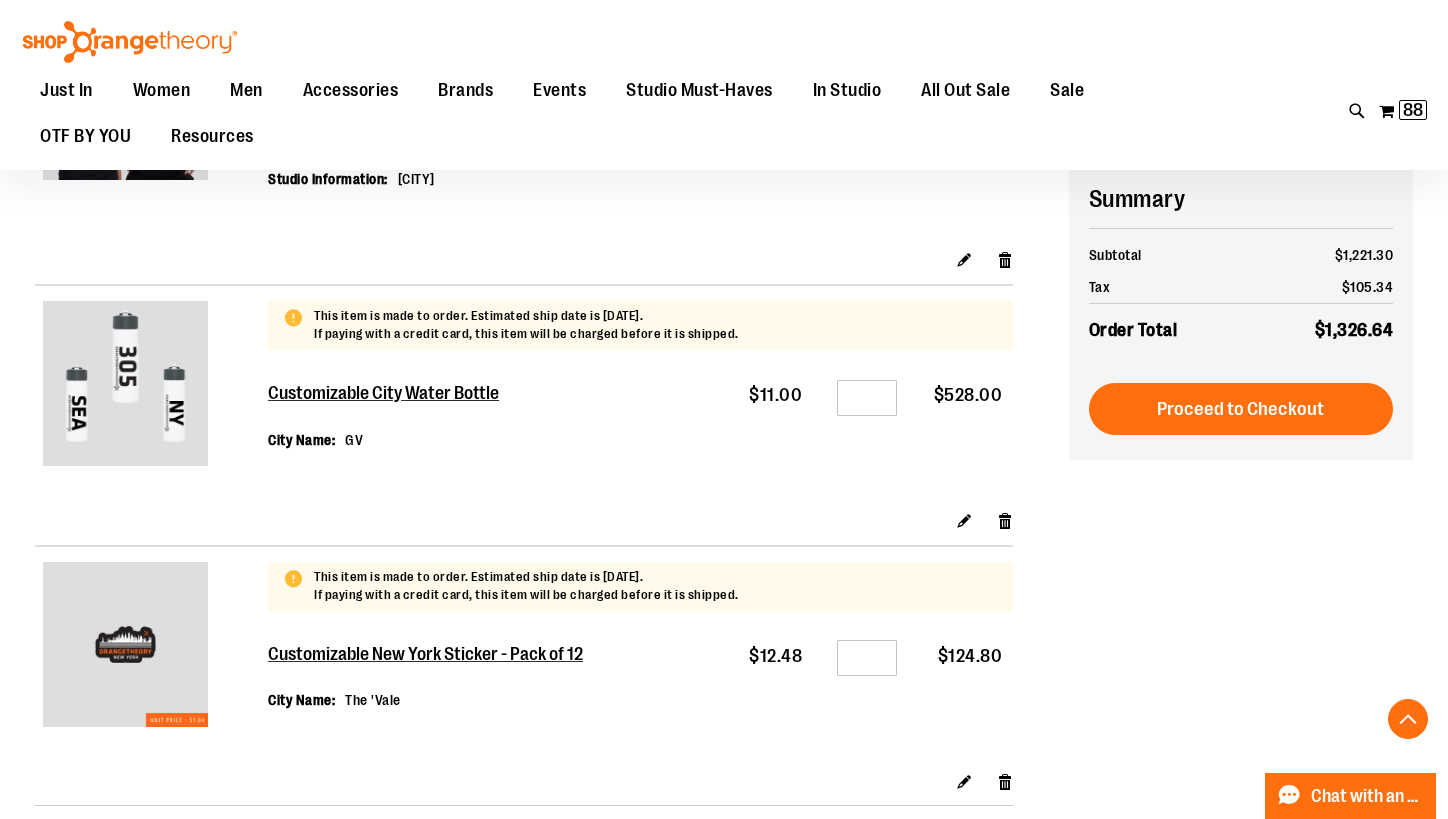 click on "Customizable City Water Bottle
City Name
[INITIALS]" at bounding box center (384, 438) 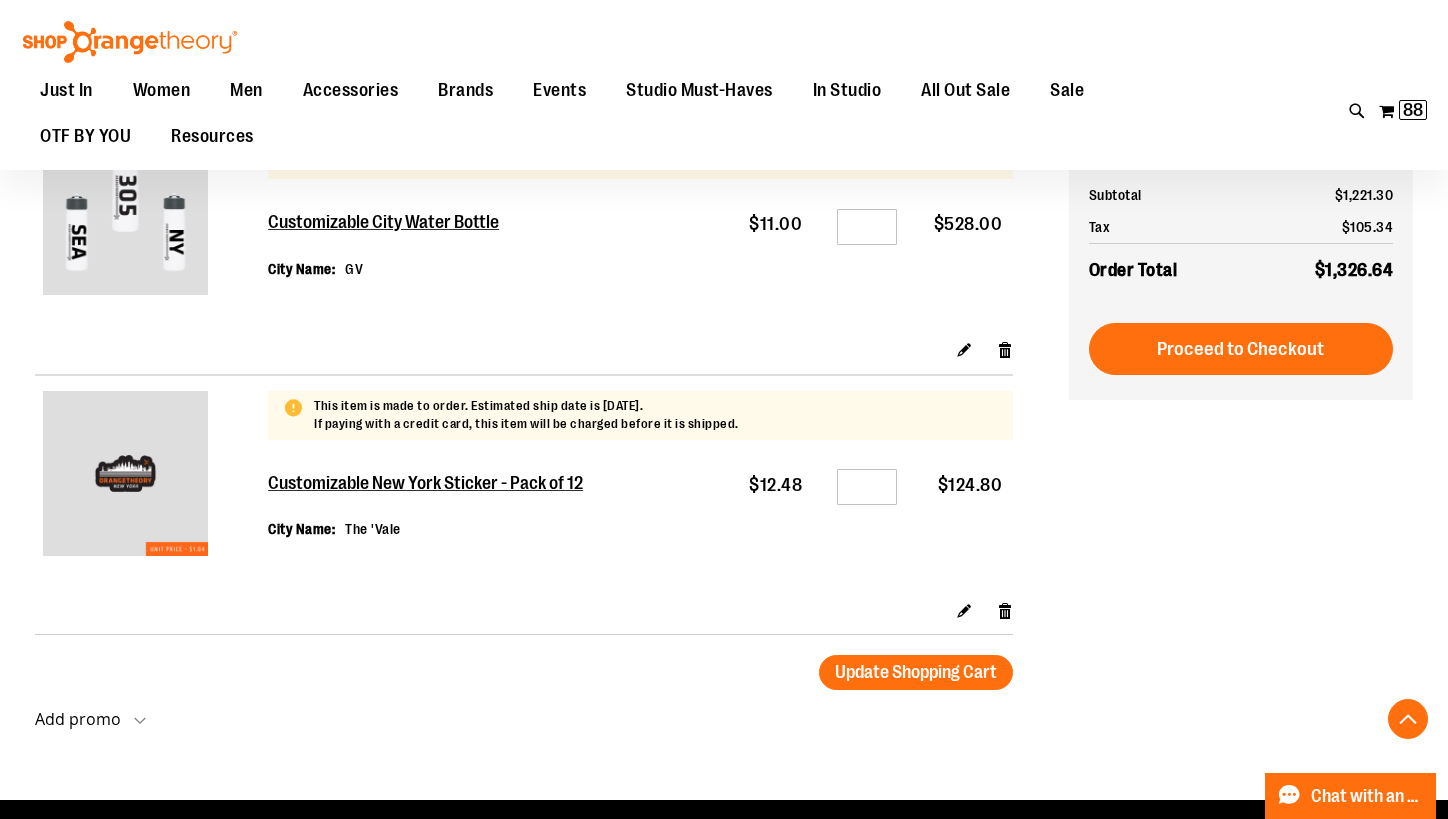 scroll, scrollTop: 1399, scrollLeft: 0, axis: vertical 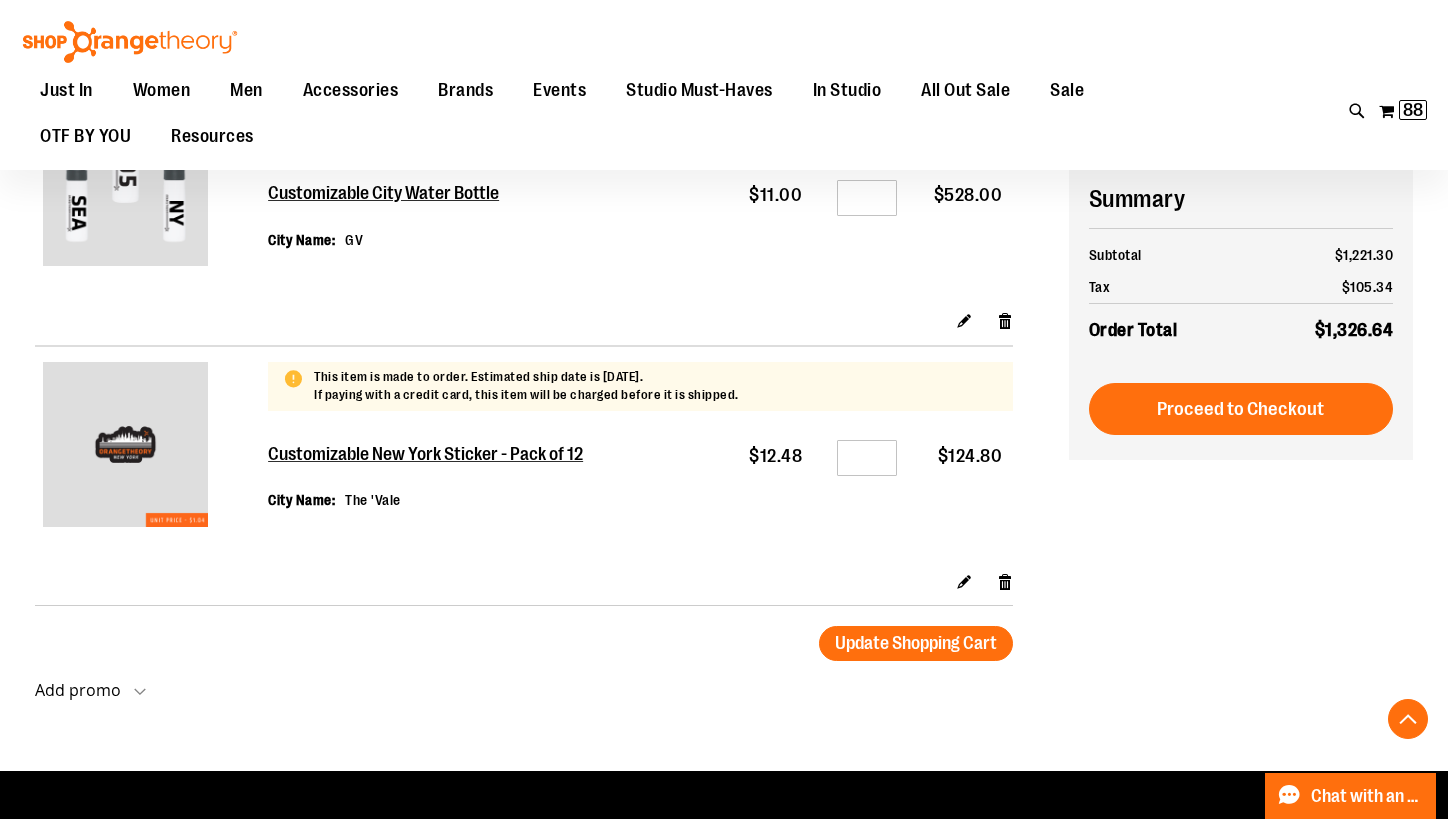click on "Customizable New York Sticker - Pack of 12
City Name
The '[CITY_NAME]'" at bounding box center (496, 499) 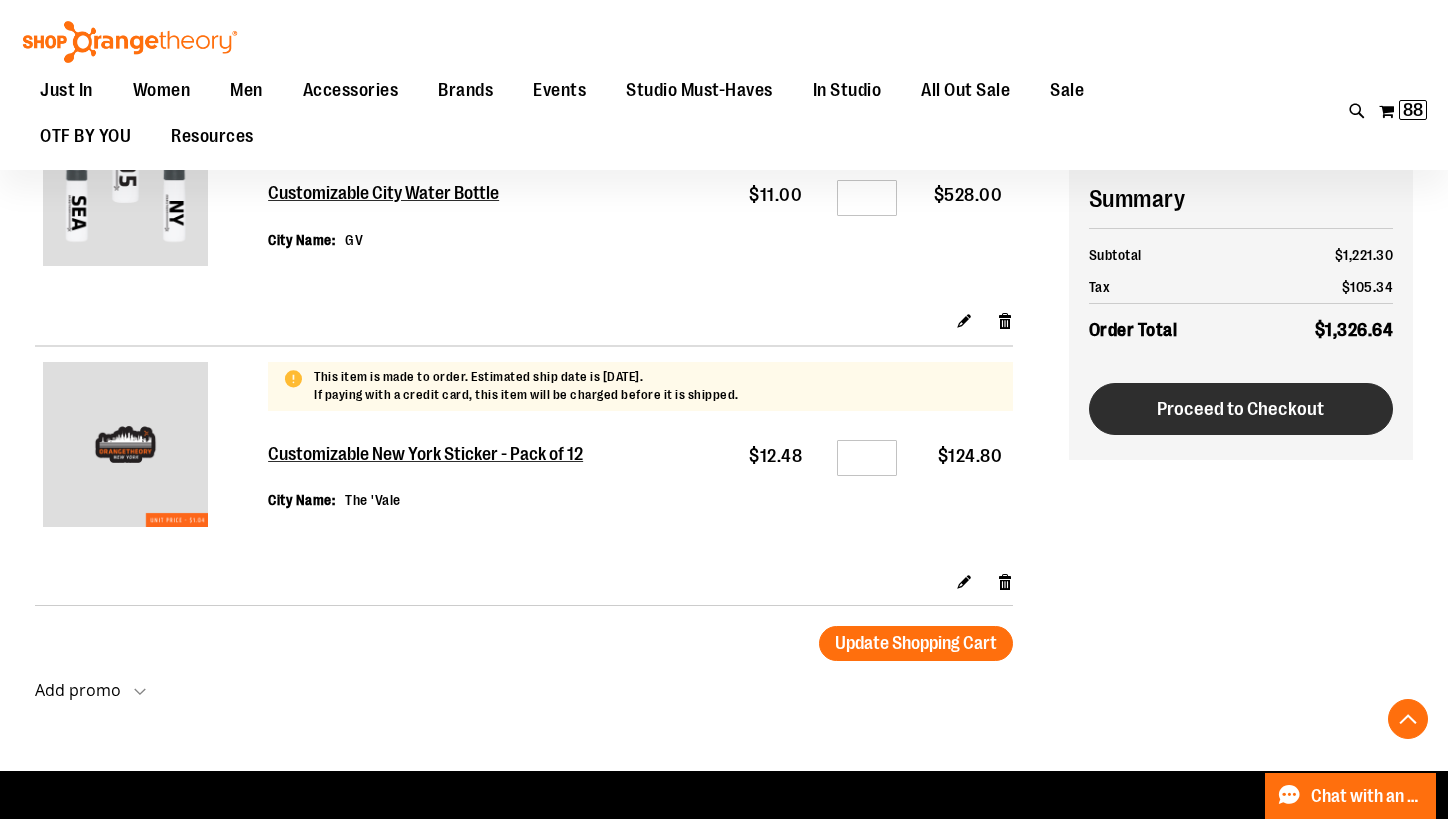 click on "Proceed to Checkout" at bounding box center [1240, 409] 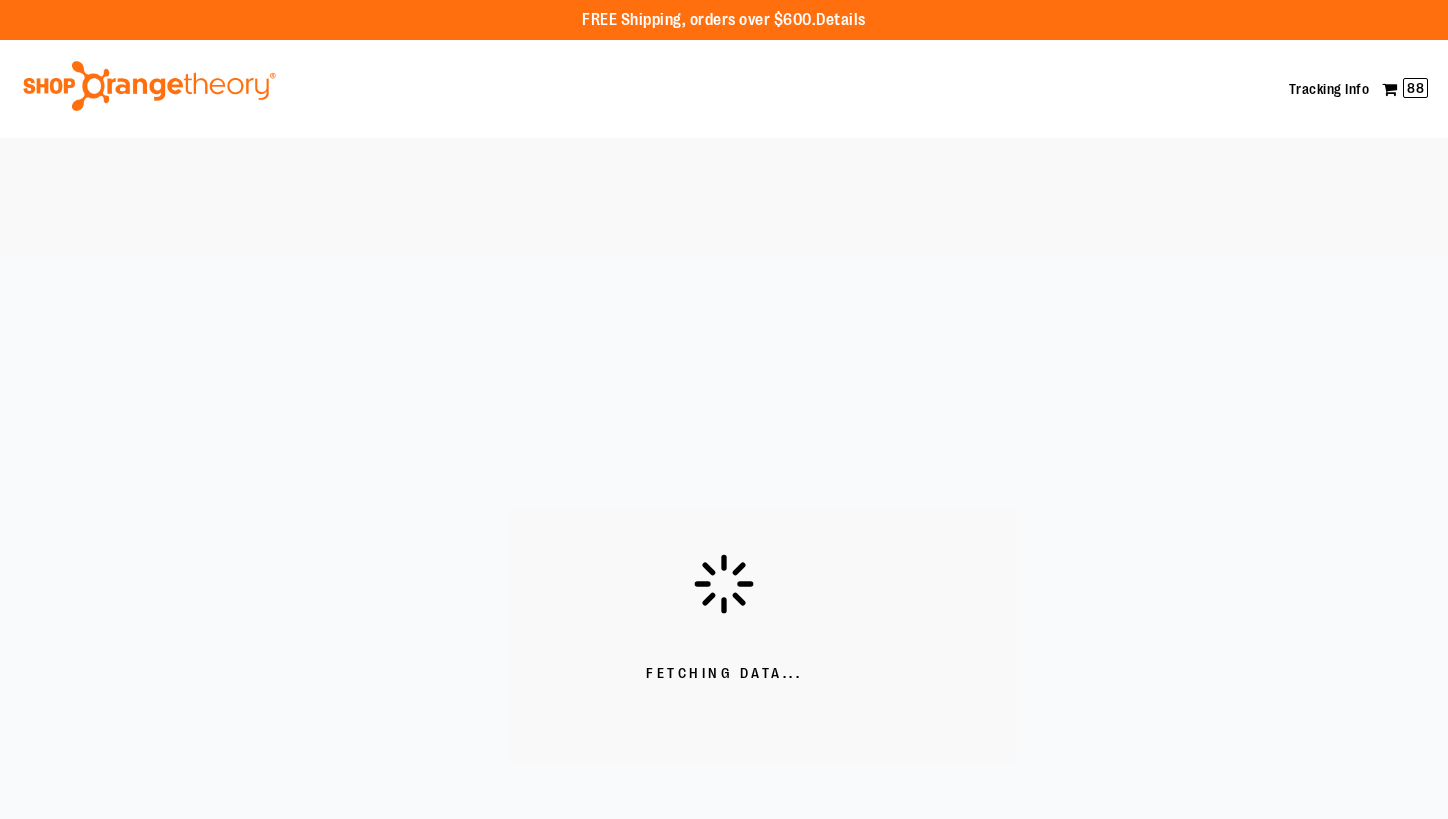scroll, scrollTop: 0, scrollLeft: 0, axis: both 